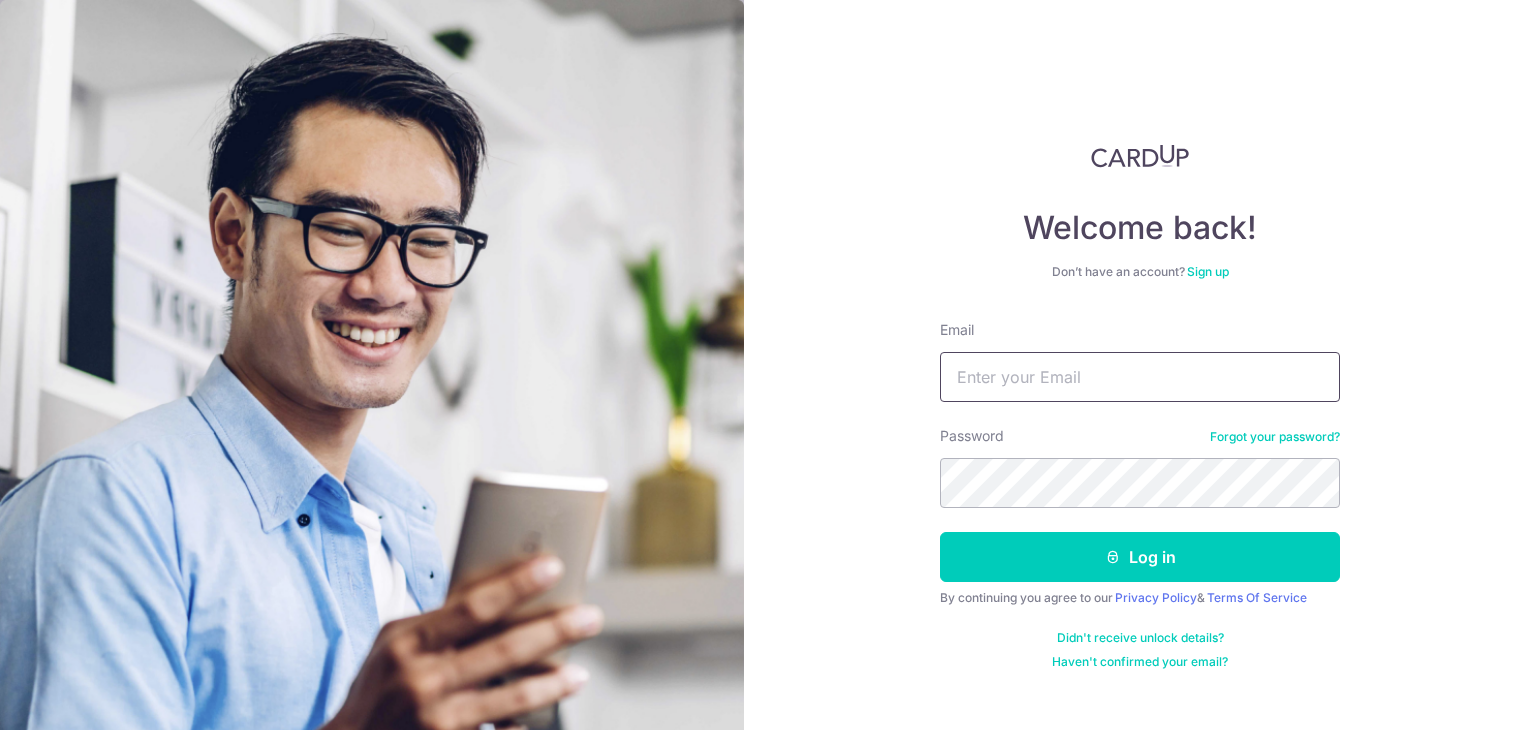 scroll, scrollTop: 0, scrollLeft: 0, axis: both 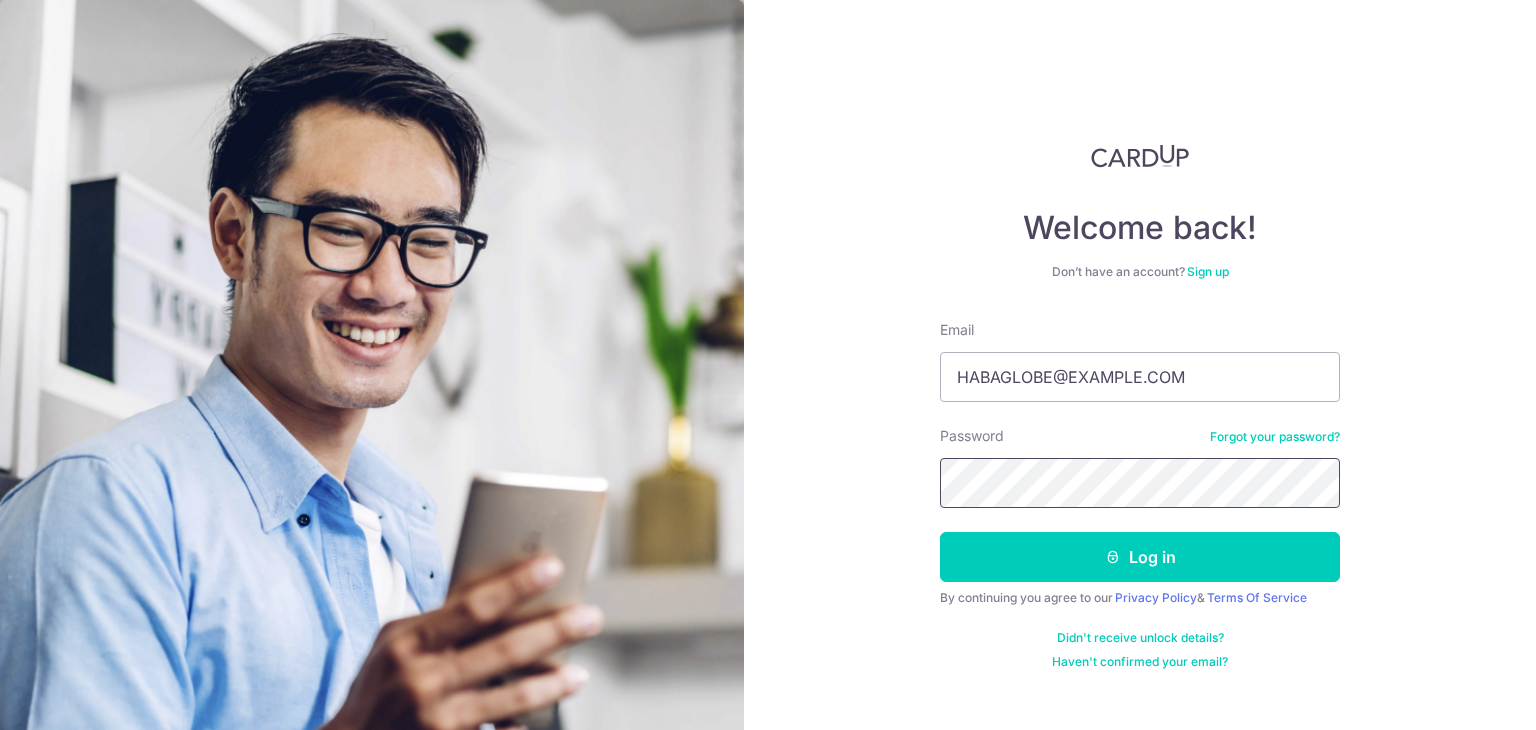 click on "Log in" at bounding box center (1140, 557) 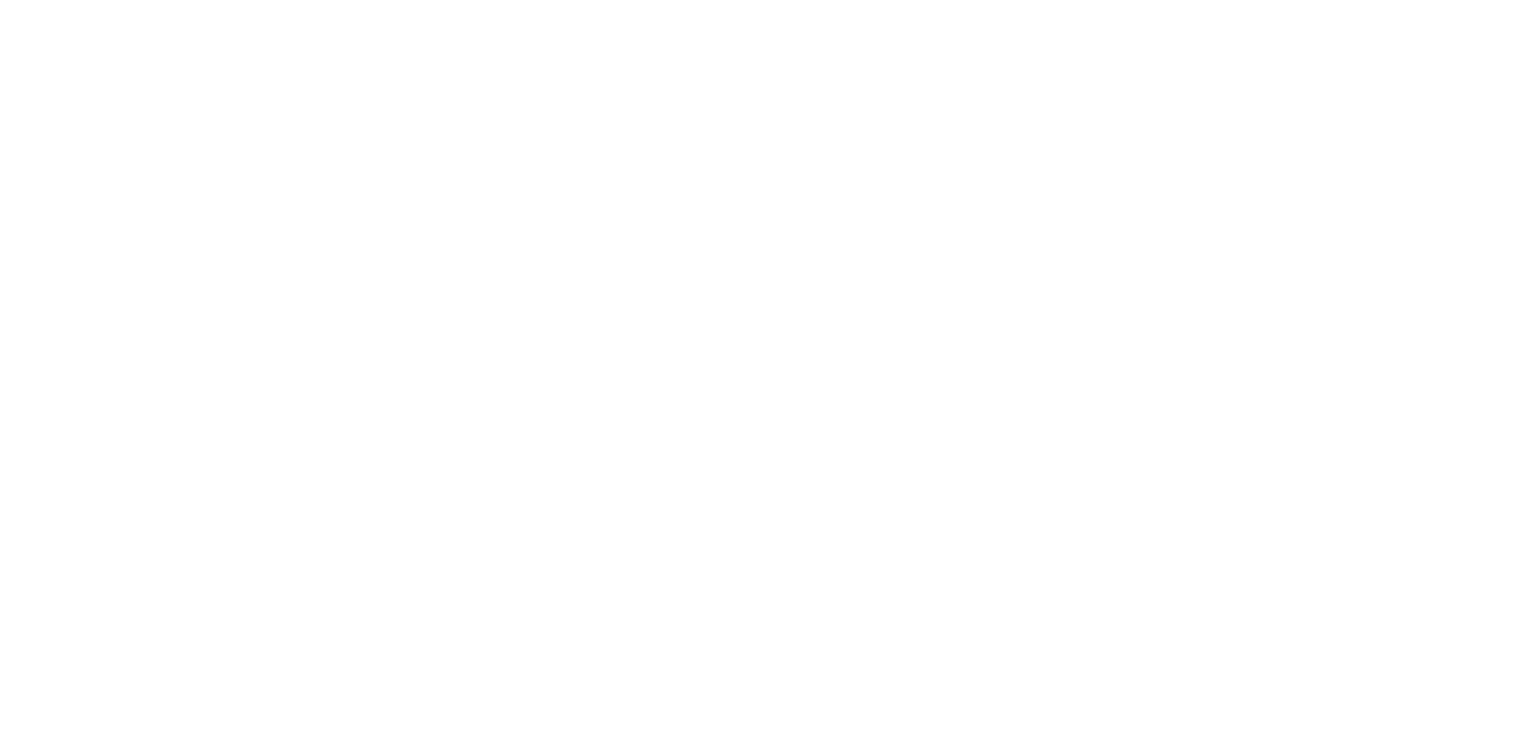 scroll, scrollTop: 0, scrollLeft: 0, axis: both 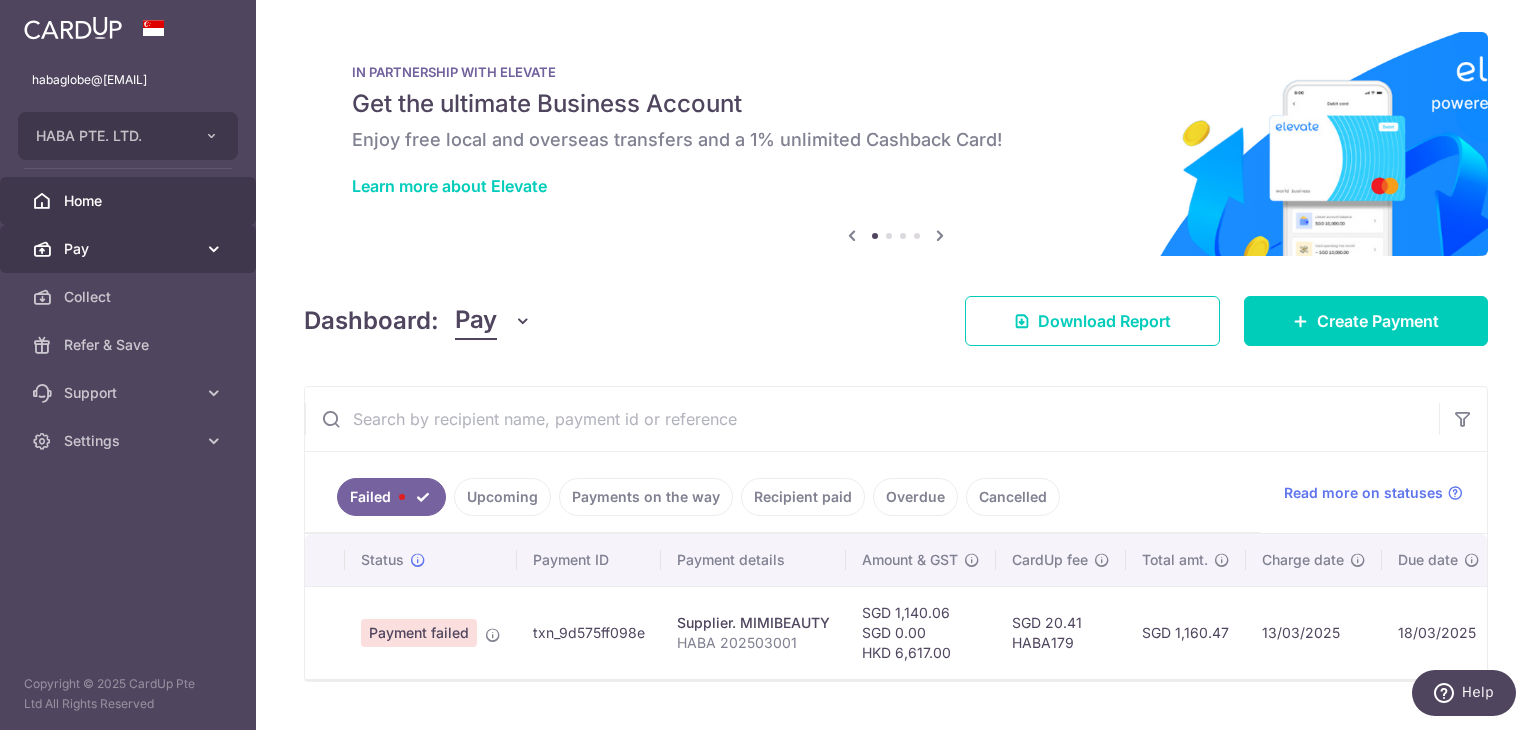 click on "Pay" at bounding box center [130, 249] 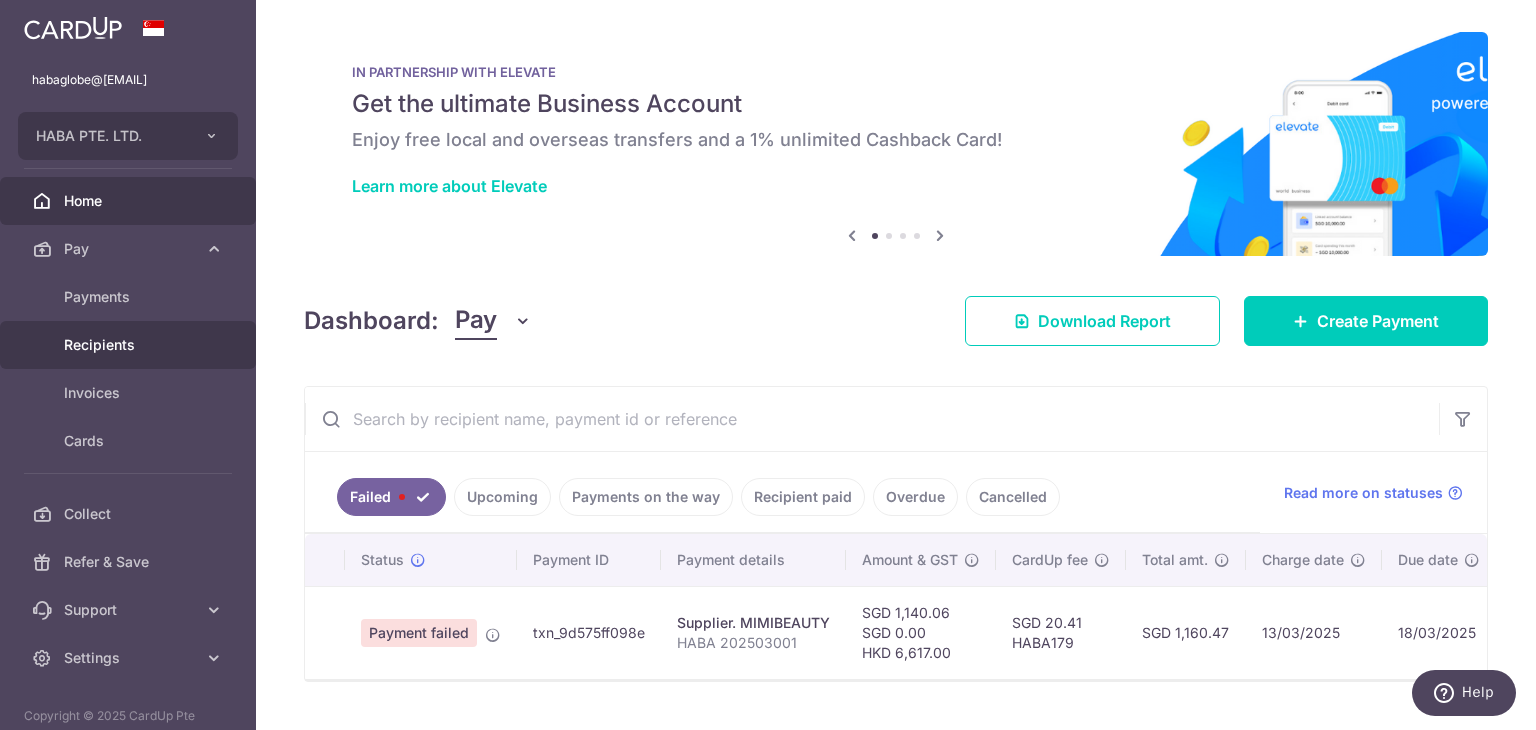 click on "Recipients" at bounding box center [130, 345] 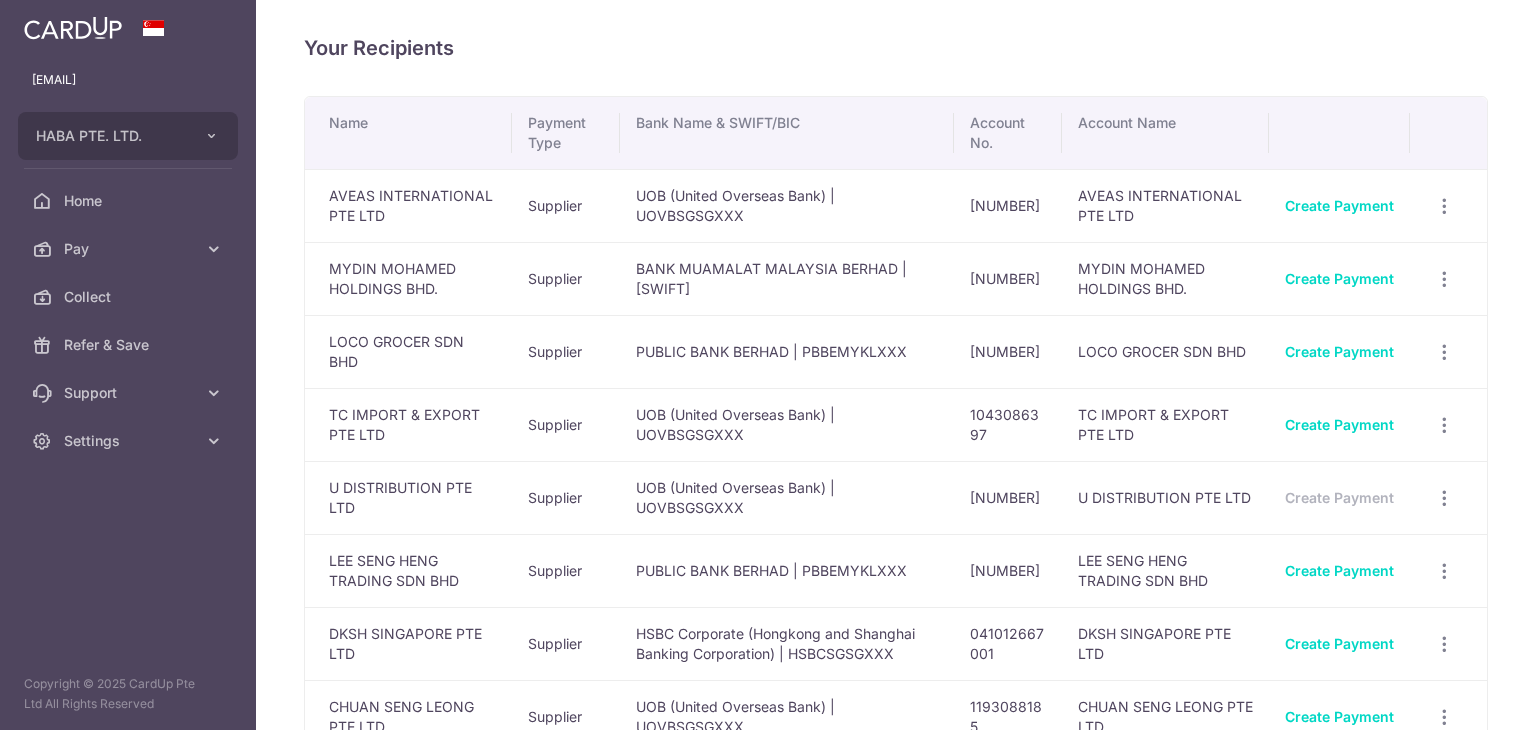 scroll, scrollTop: 0, scrollLeft: 0, axis: both 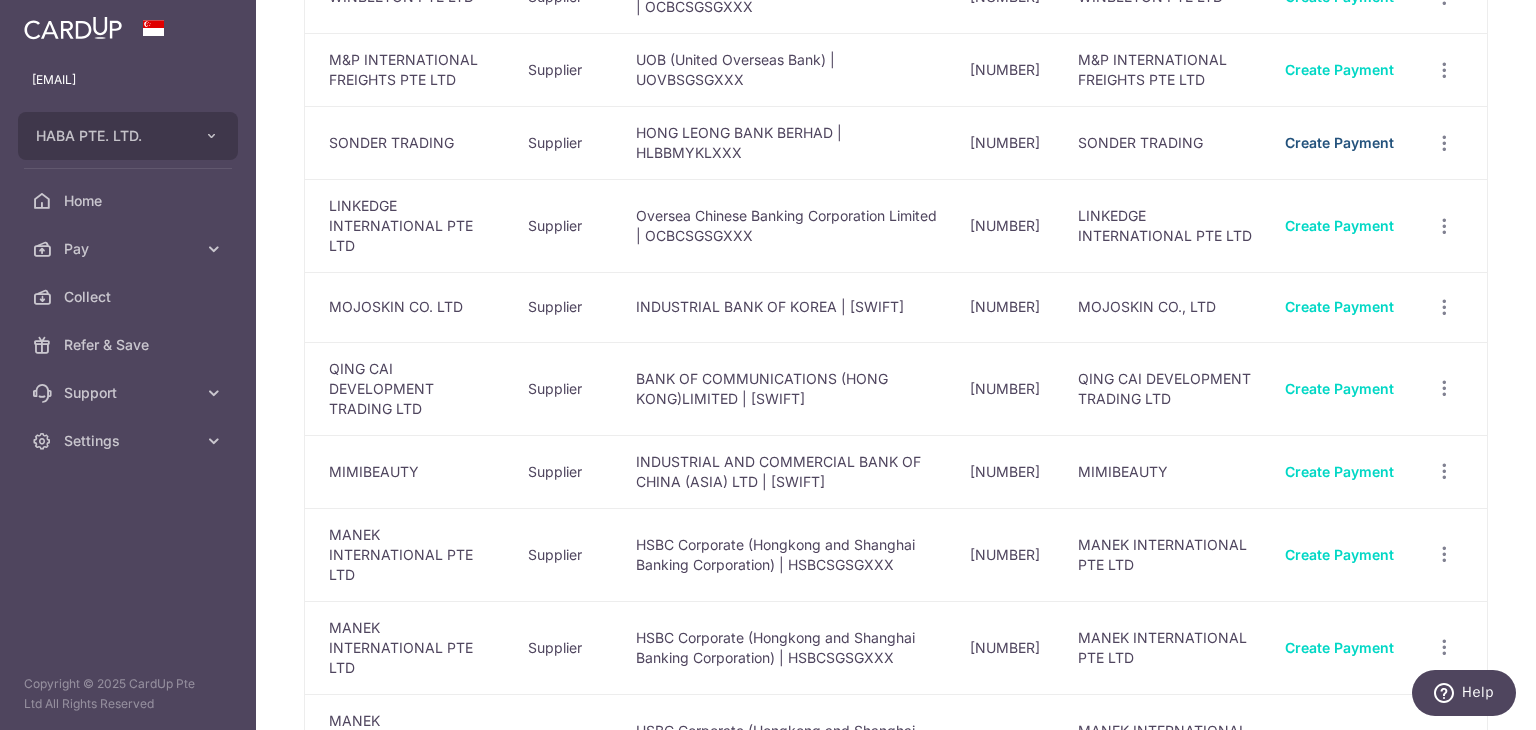 click on "Create Payment" at bounding box center [1339, 142] 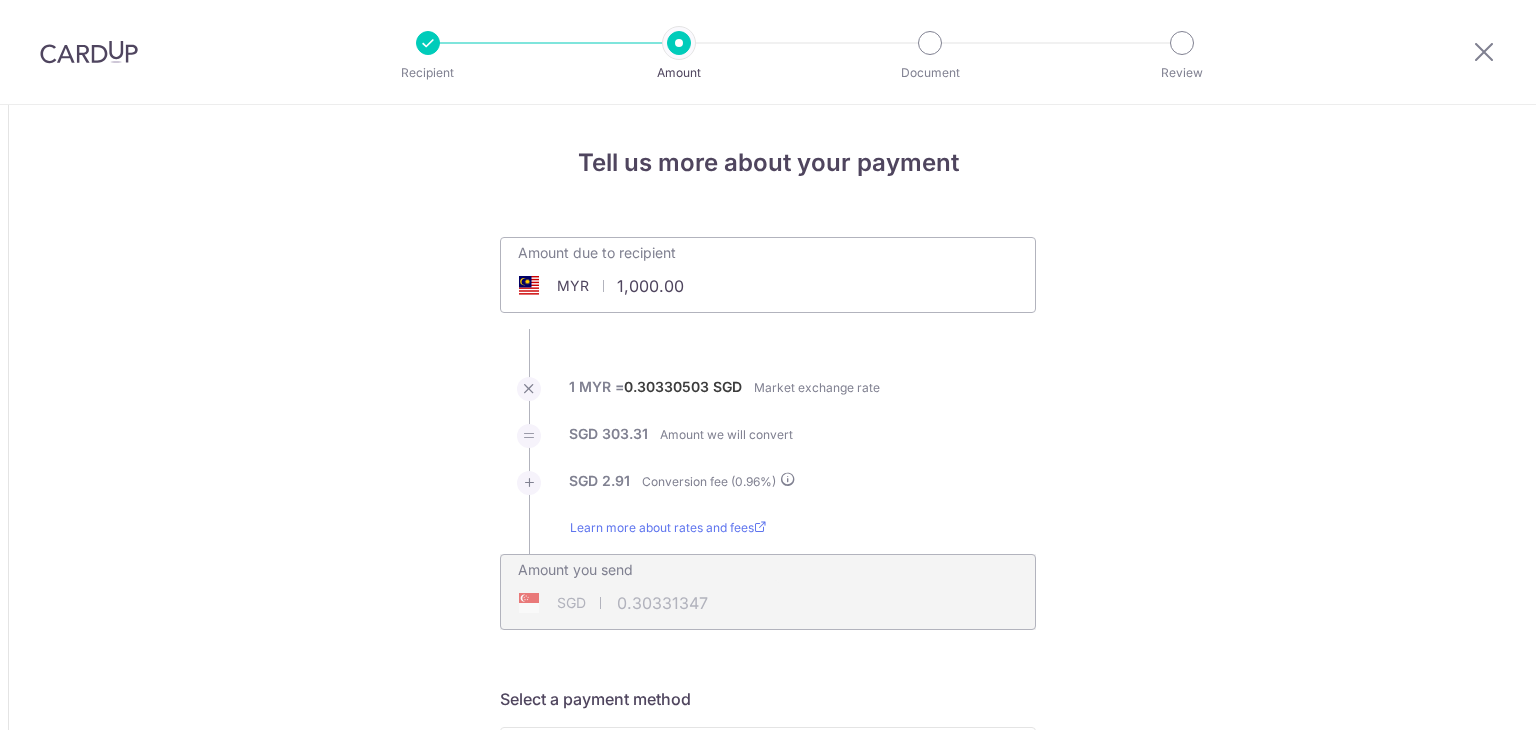 scroll, scrollTop: 0, scrollLeft: 0, axis: both 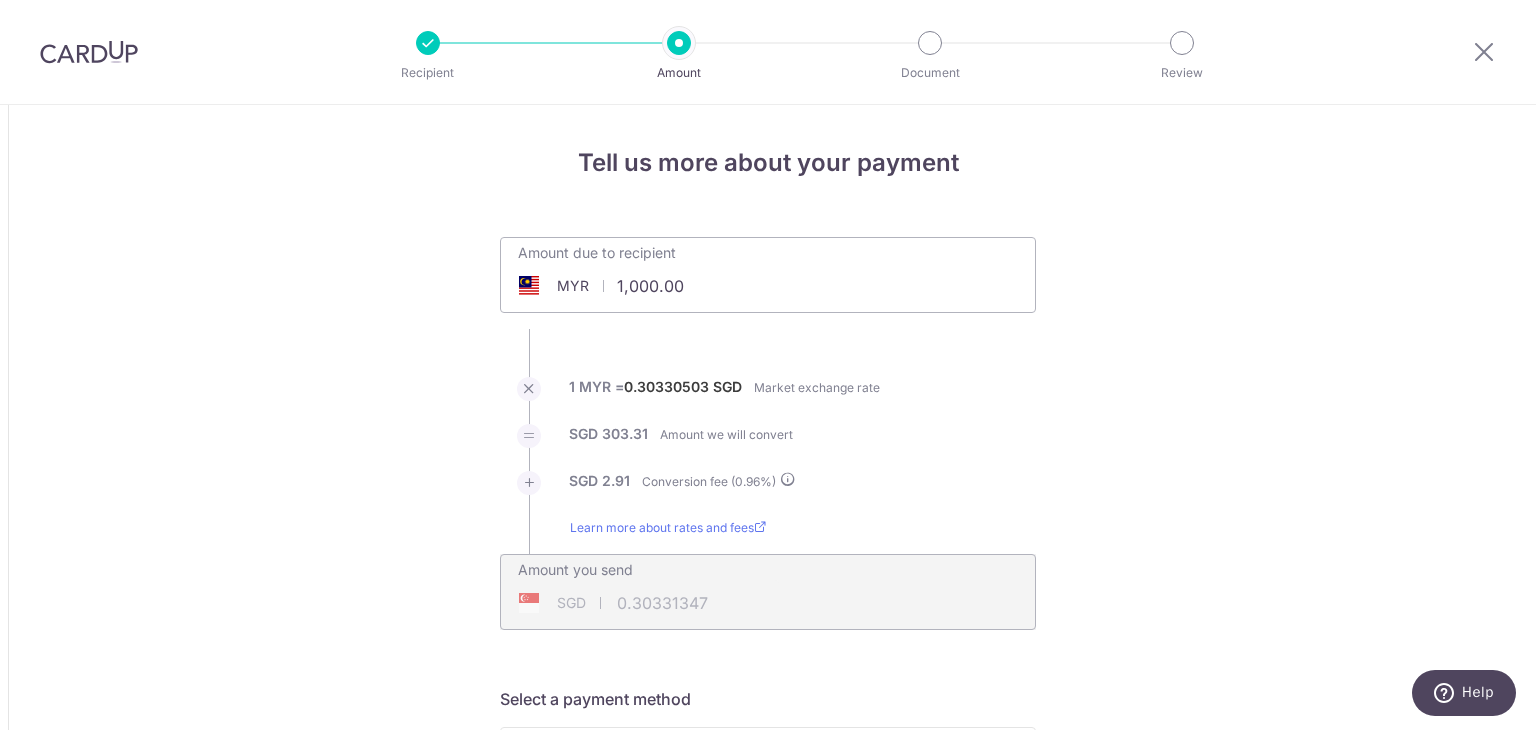 click on "1,000.00" at bounding box center [655, 286] 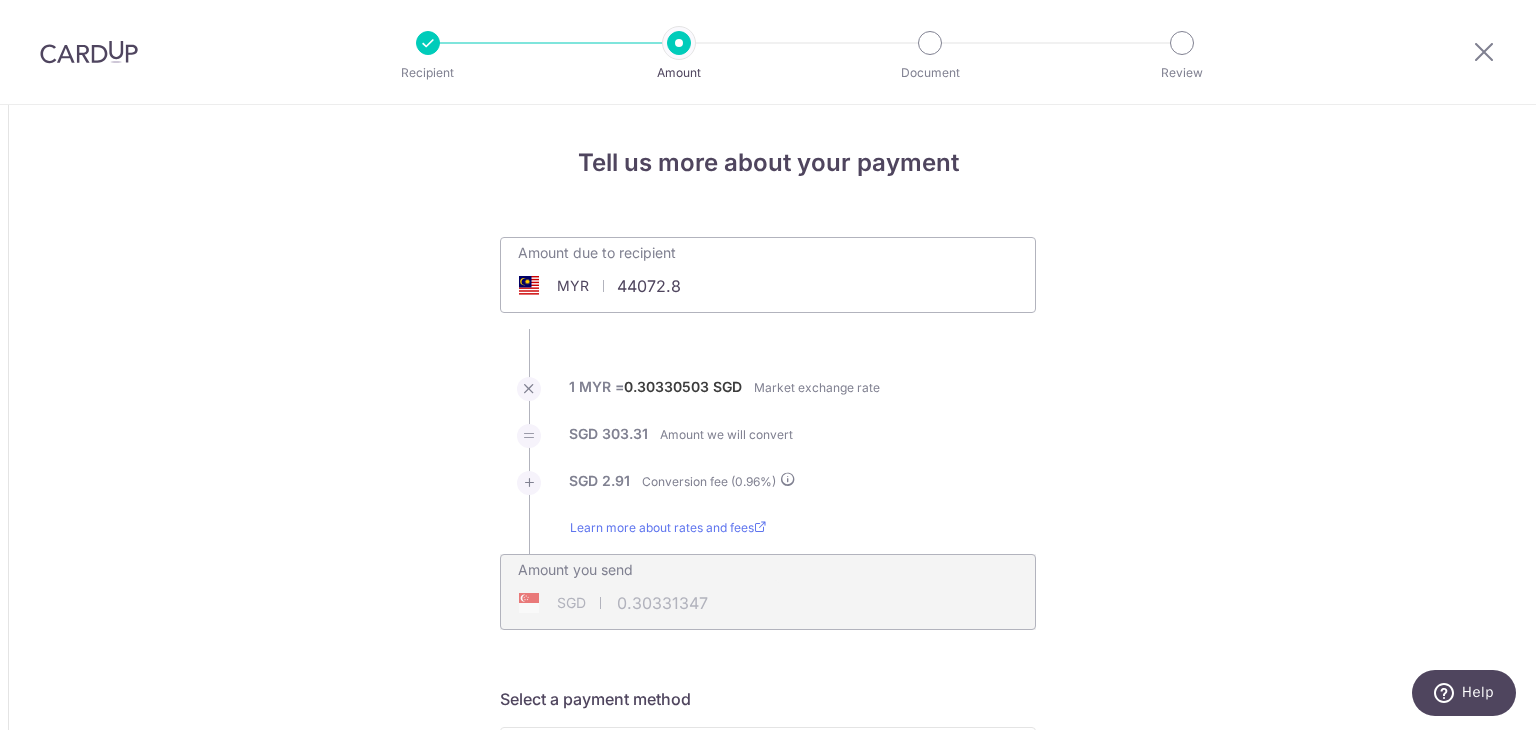 click on "Tell us more about your payment
Amount due to recipient
[CURRENCY]
44072.8
1000
1 [CURRENCY] =  0.30330503   [CURRENCY]
Market exchange rate
[CURRENCY]
303.31
Amount we will convert
[CURRENCY]" at bounding box center (768, 1453) 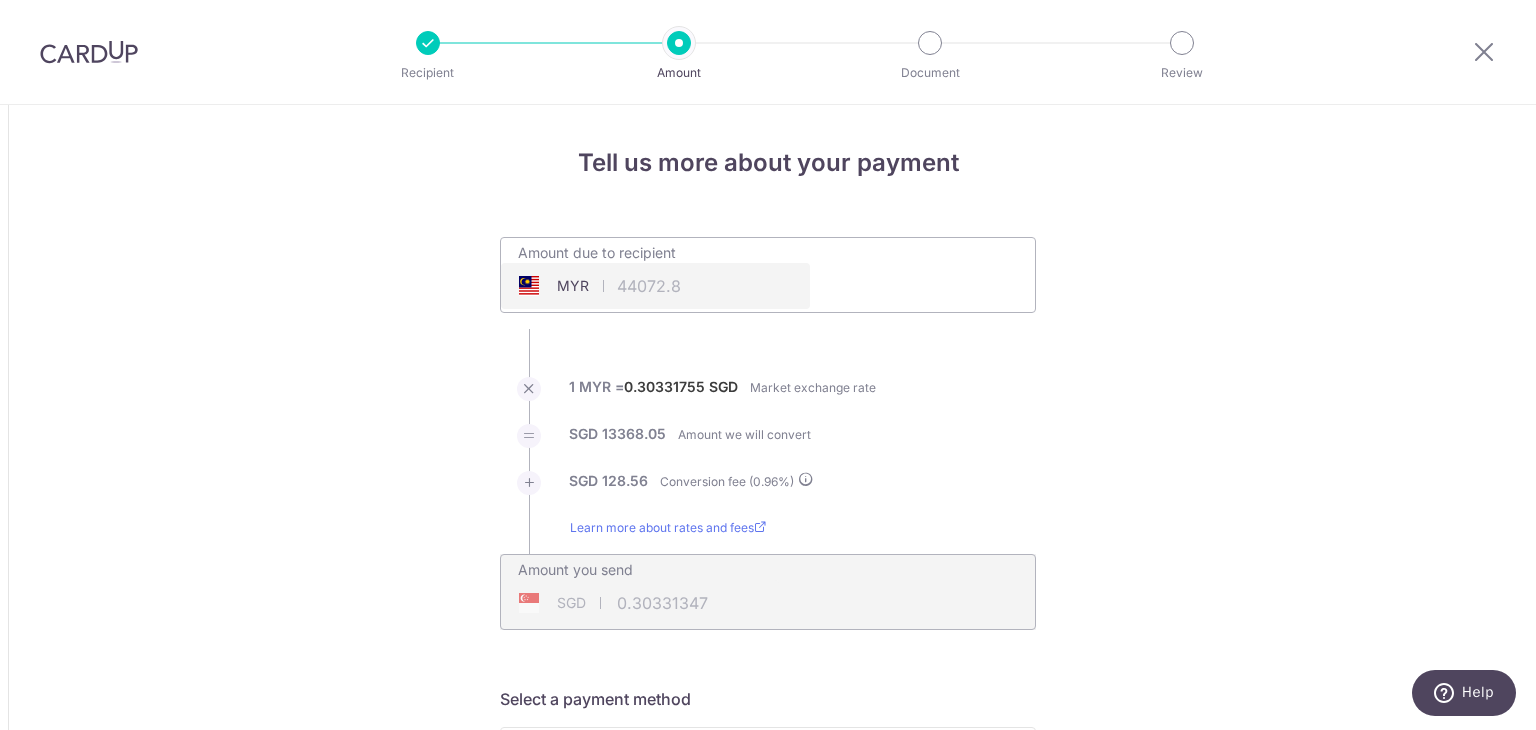 type on "44,072.80" 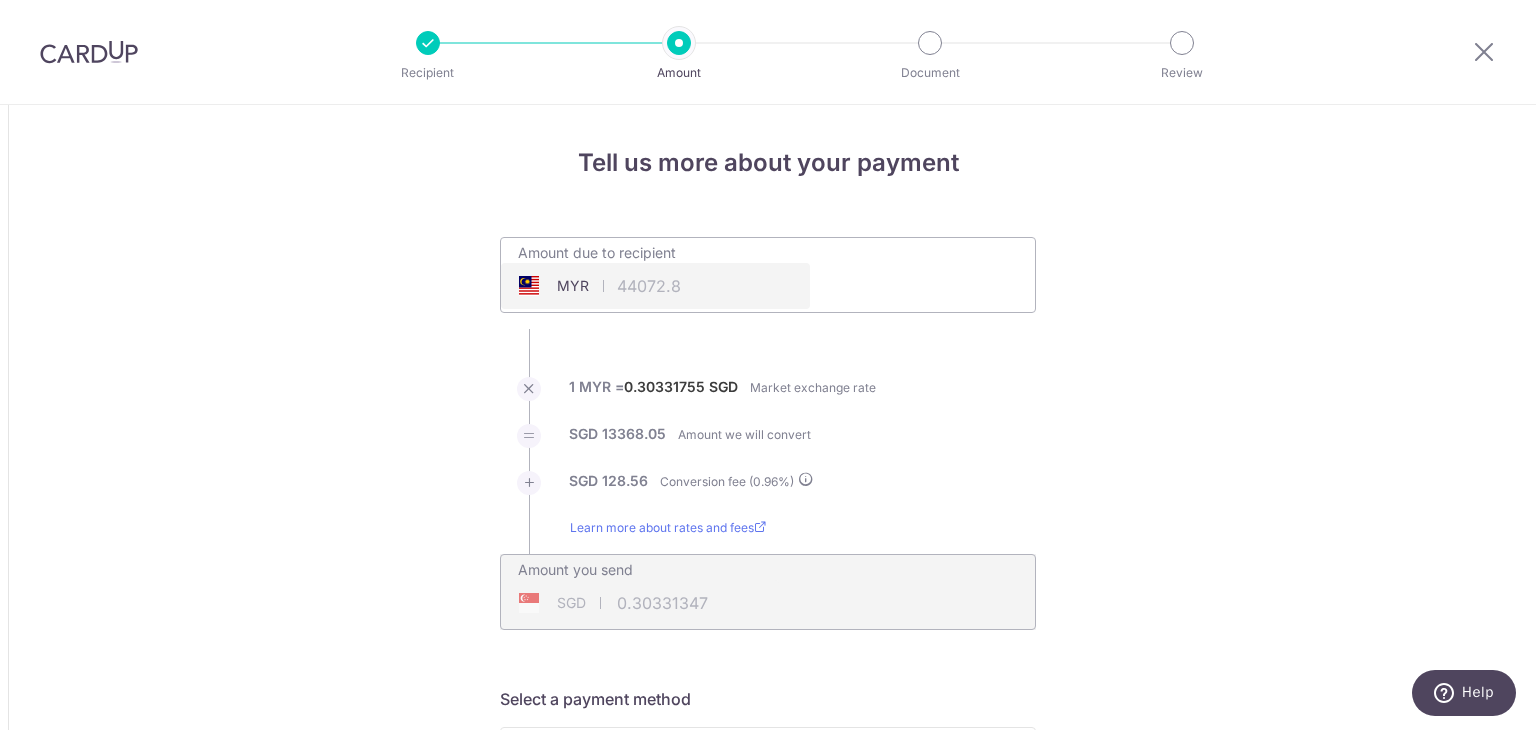 type on "13,496.61" 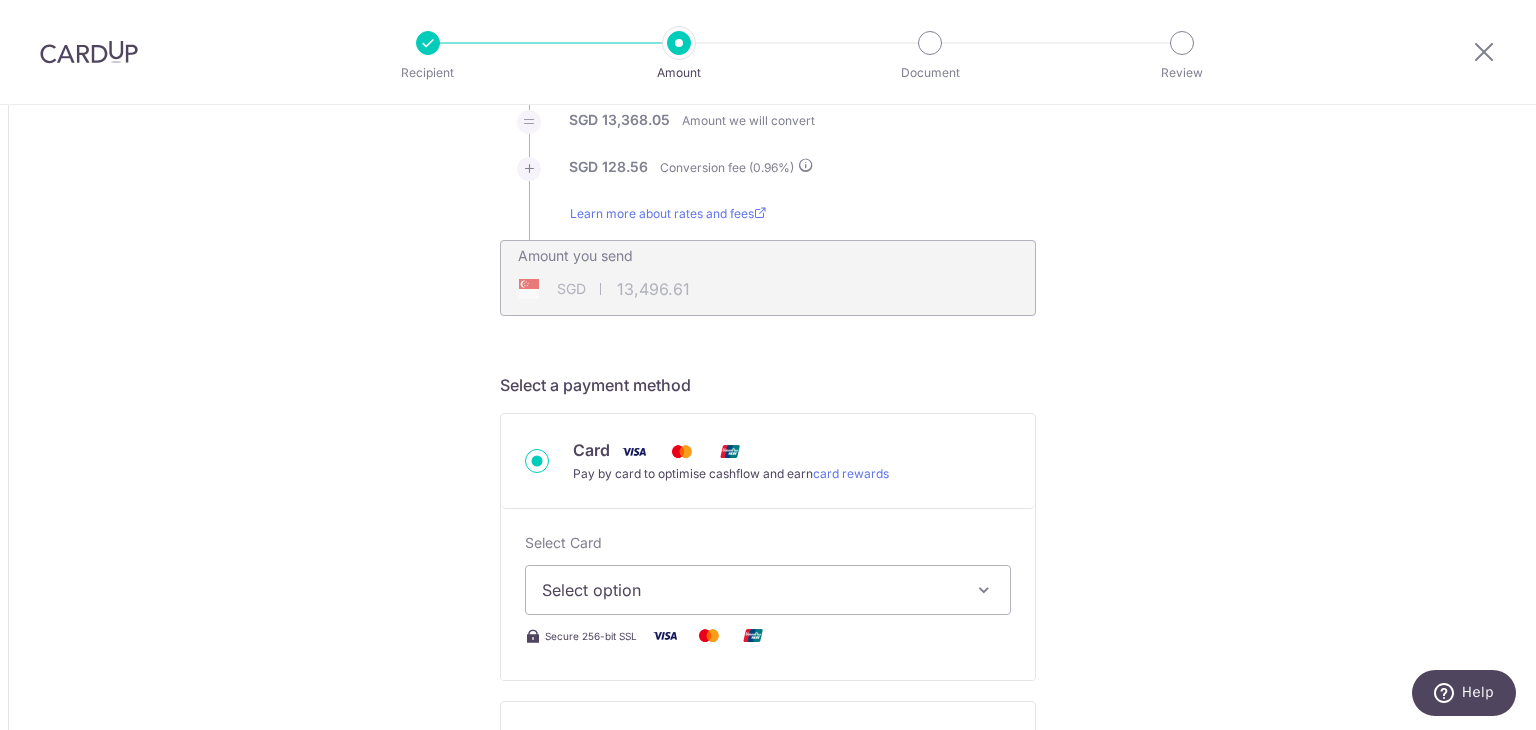 scroll, scrollTop: 383, scrollLeft: 0, axis: vertical 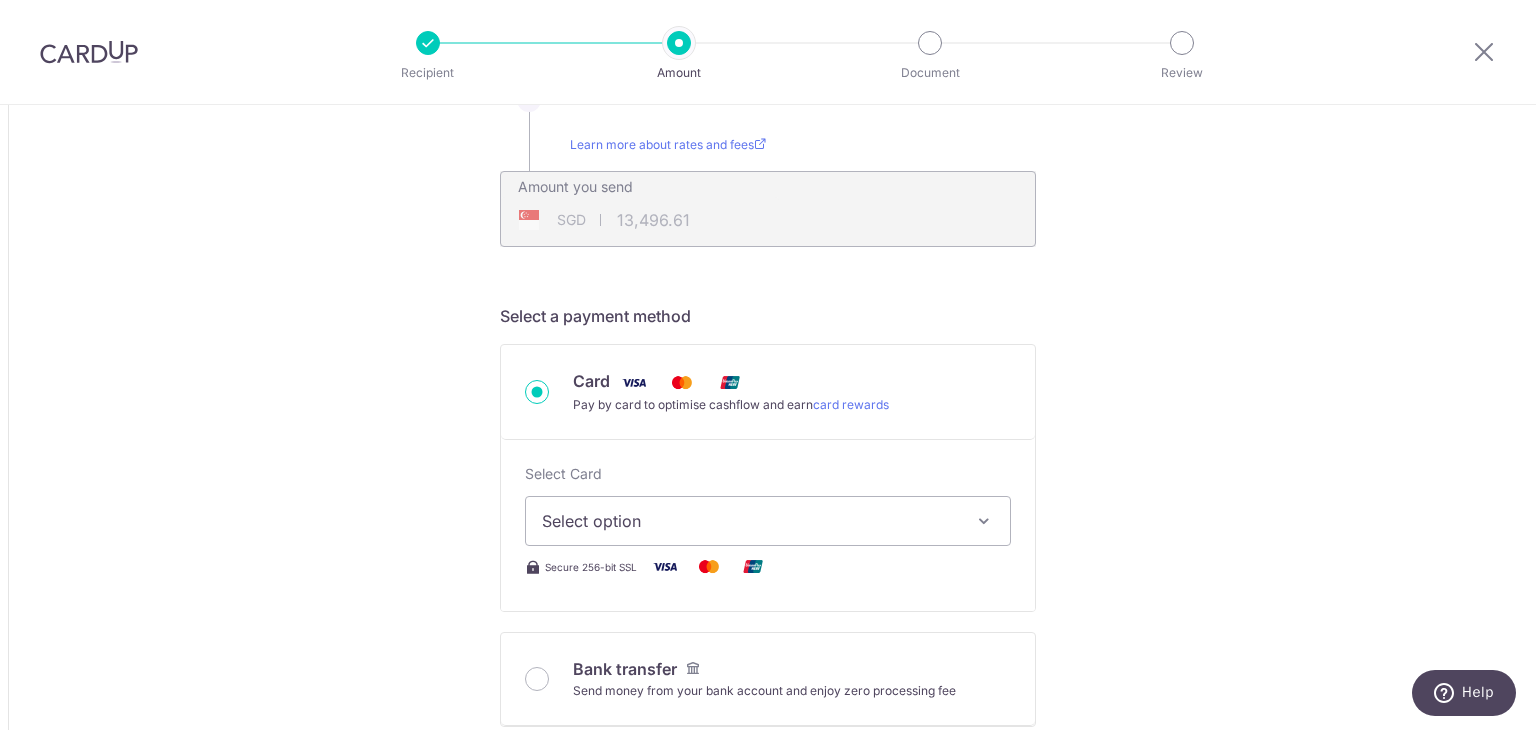 click on "Select option" at bounding box center [768, 521] 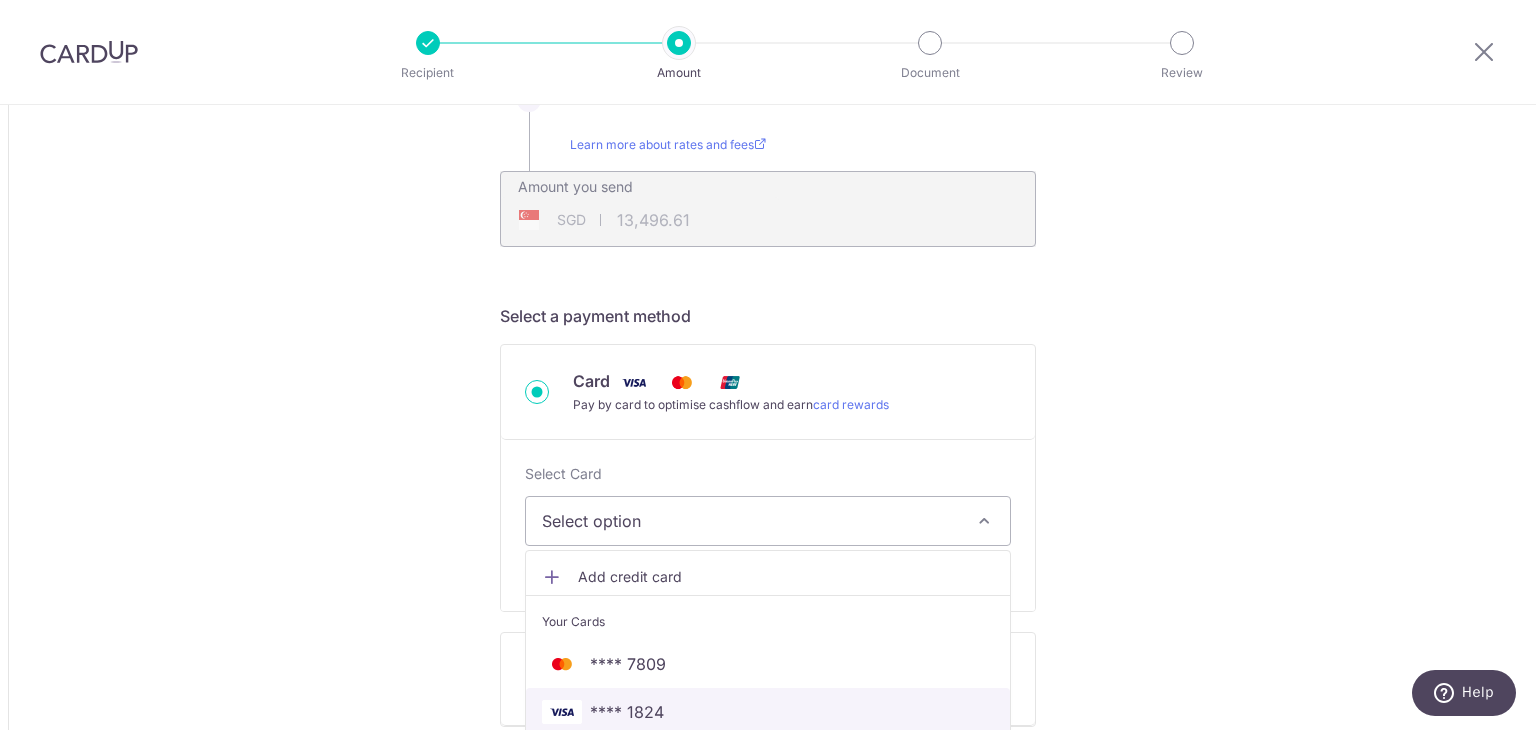 click on "**** 1824" at bounding box center (627, 712) 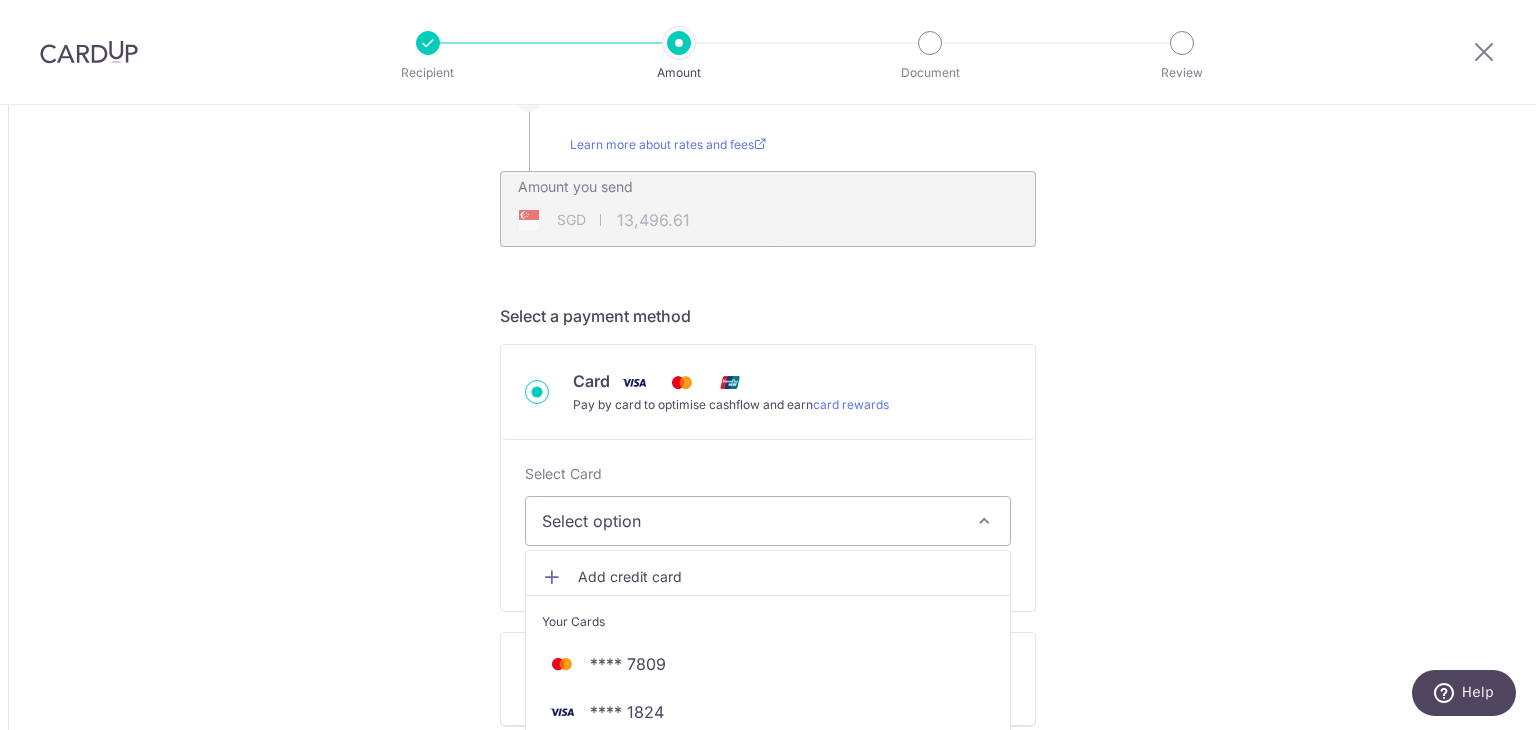 type on "44,072.80" 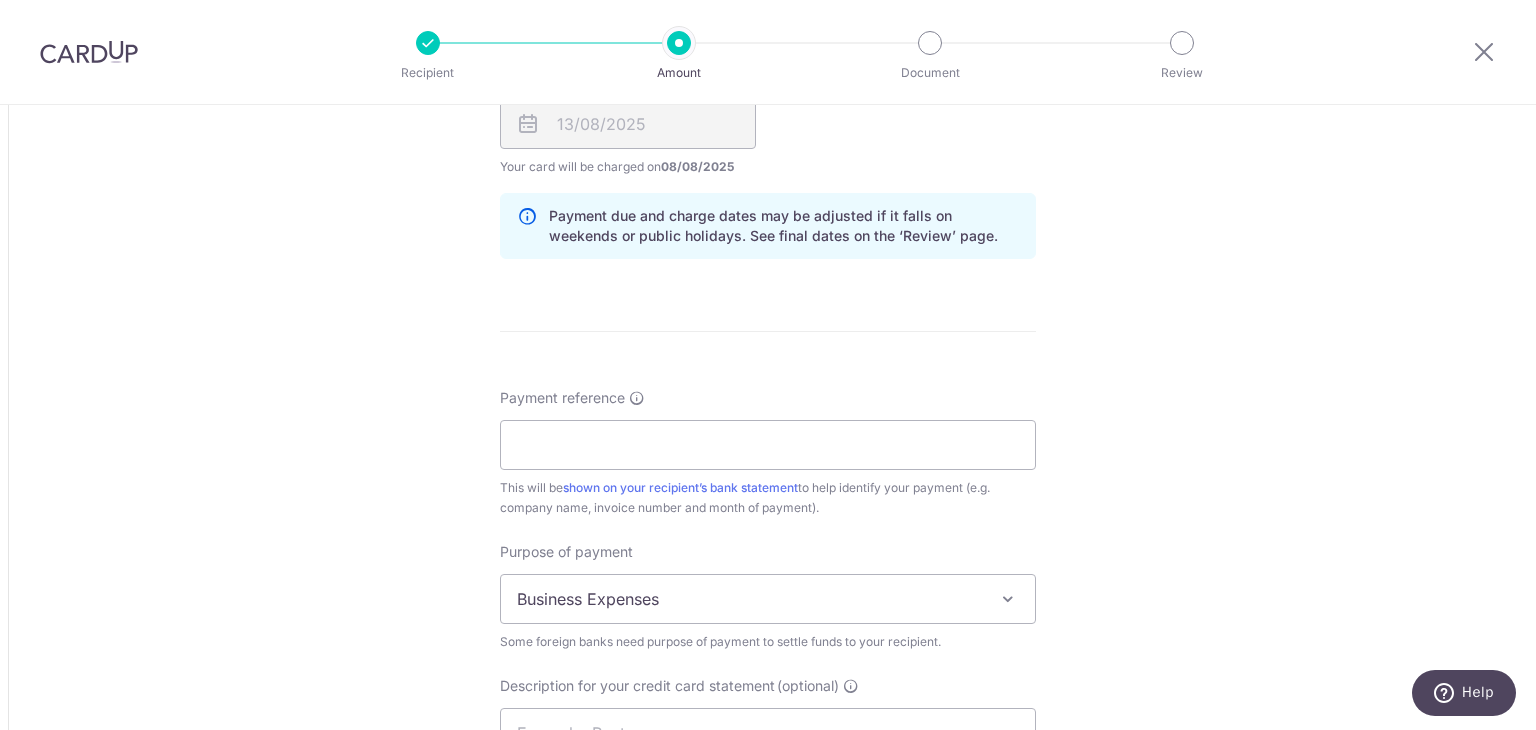 scroll, scrollTop: 1500, scrollLeft: 0, axis: vertical 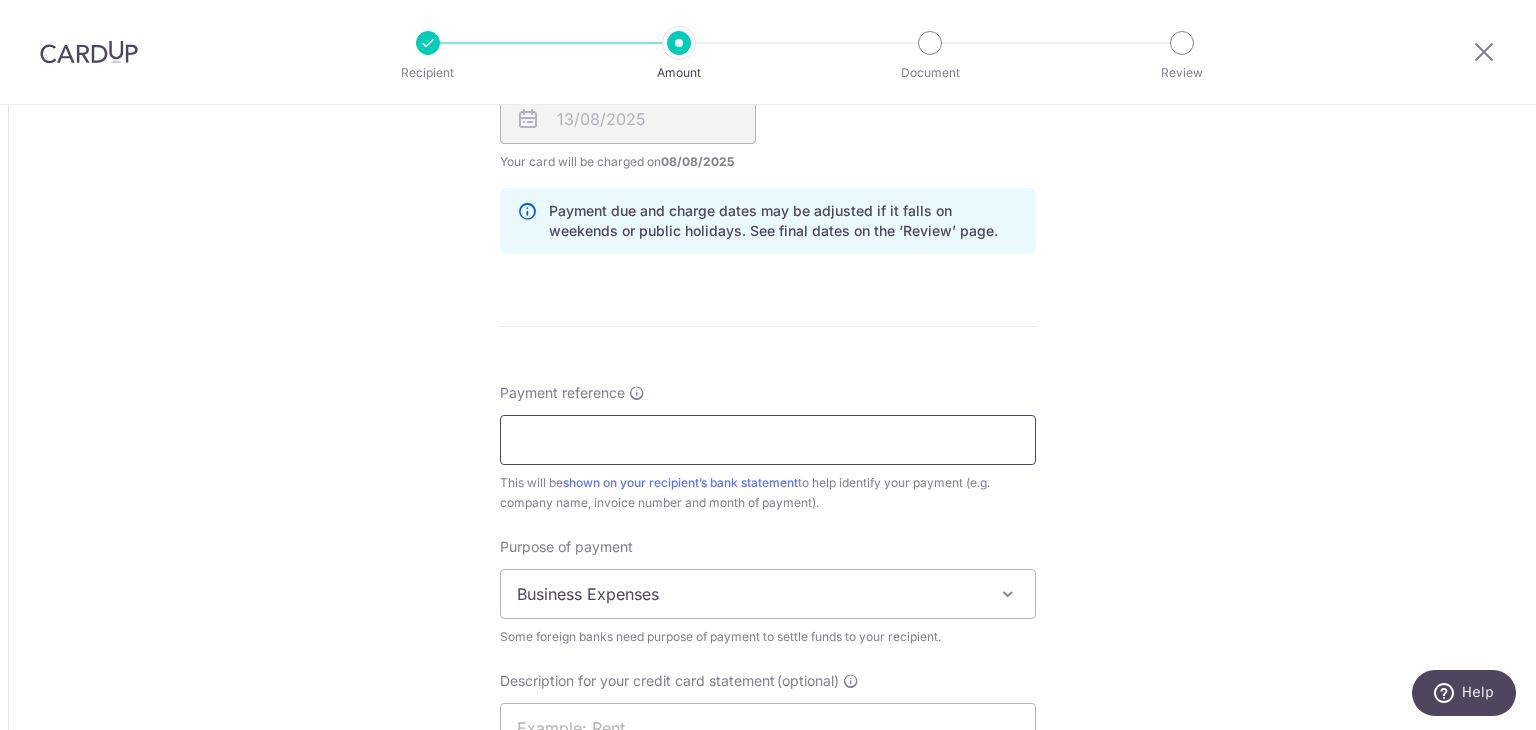 click on "Payment reference" at bounding box center (768, 440) 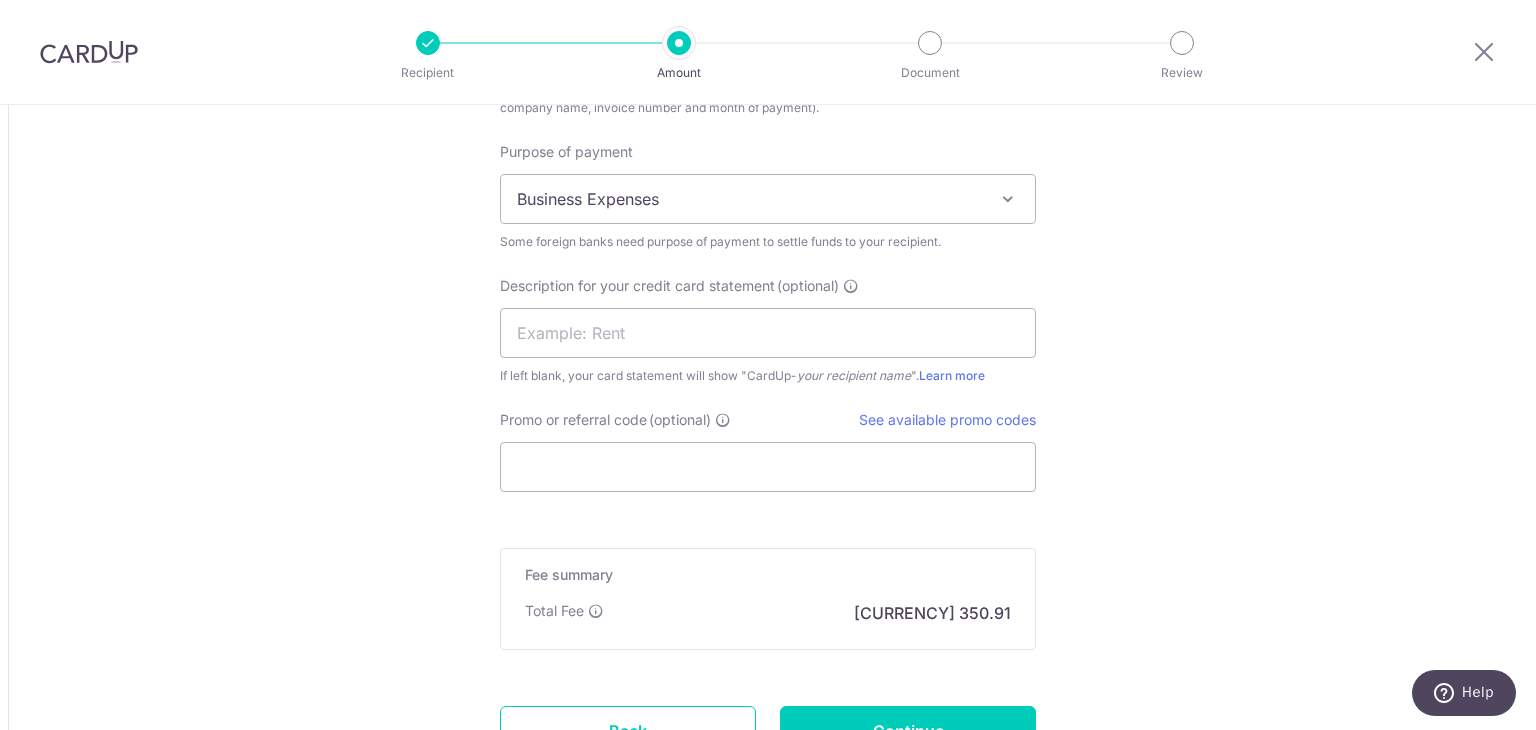 scroll, scrollTop: 1896, scrollLeft: 0, axis: vertical 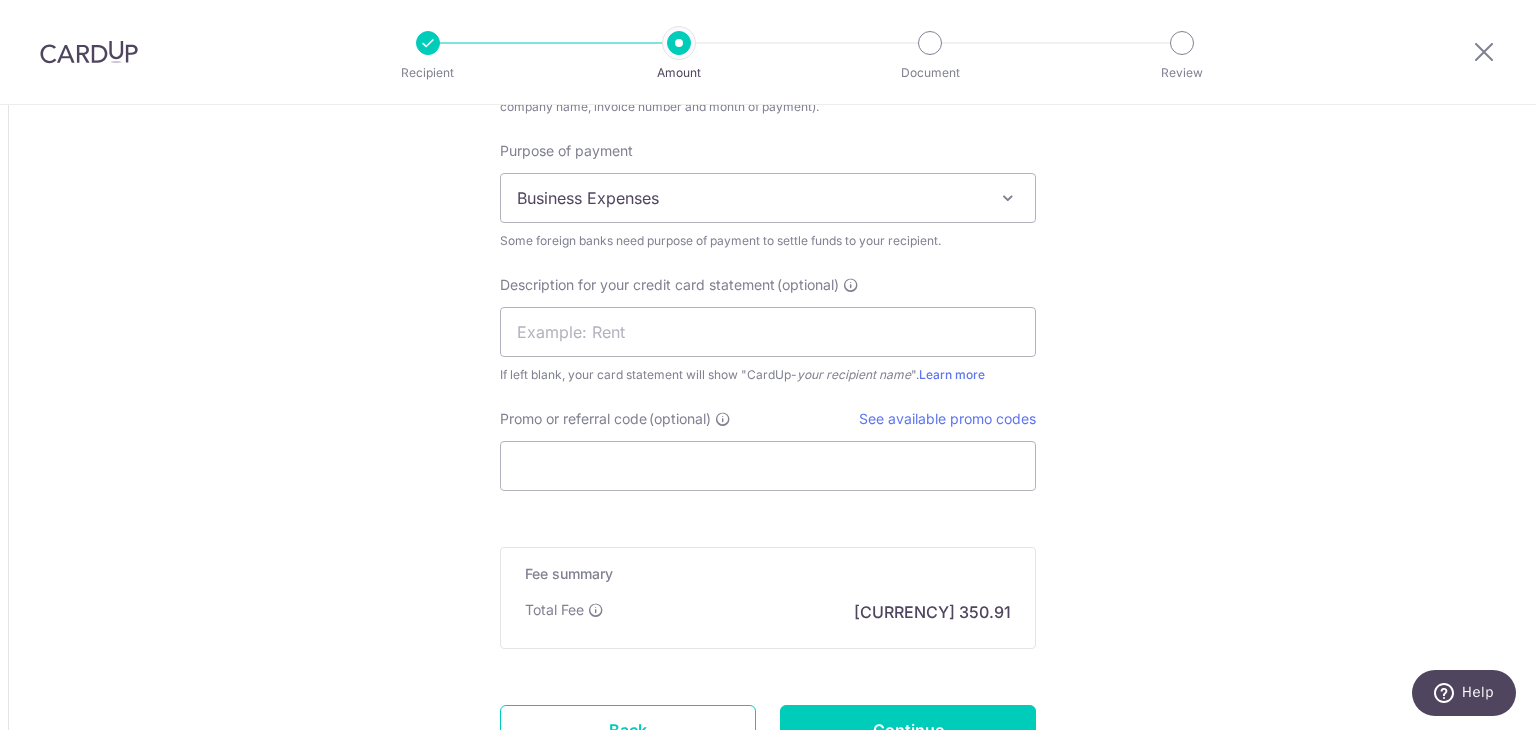 type on "HABA 202508001" 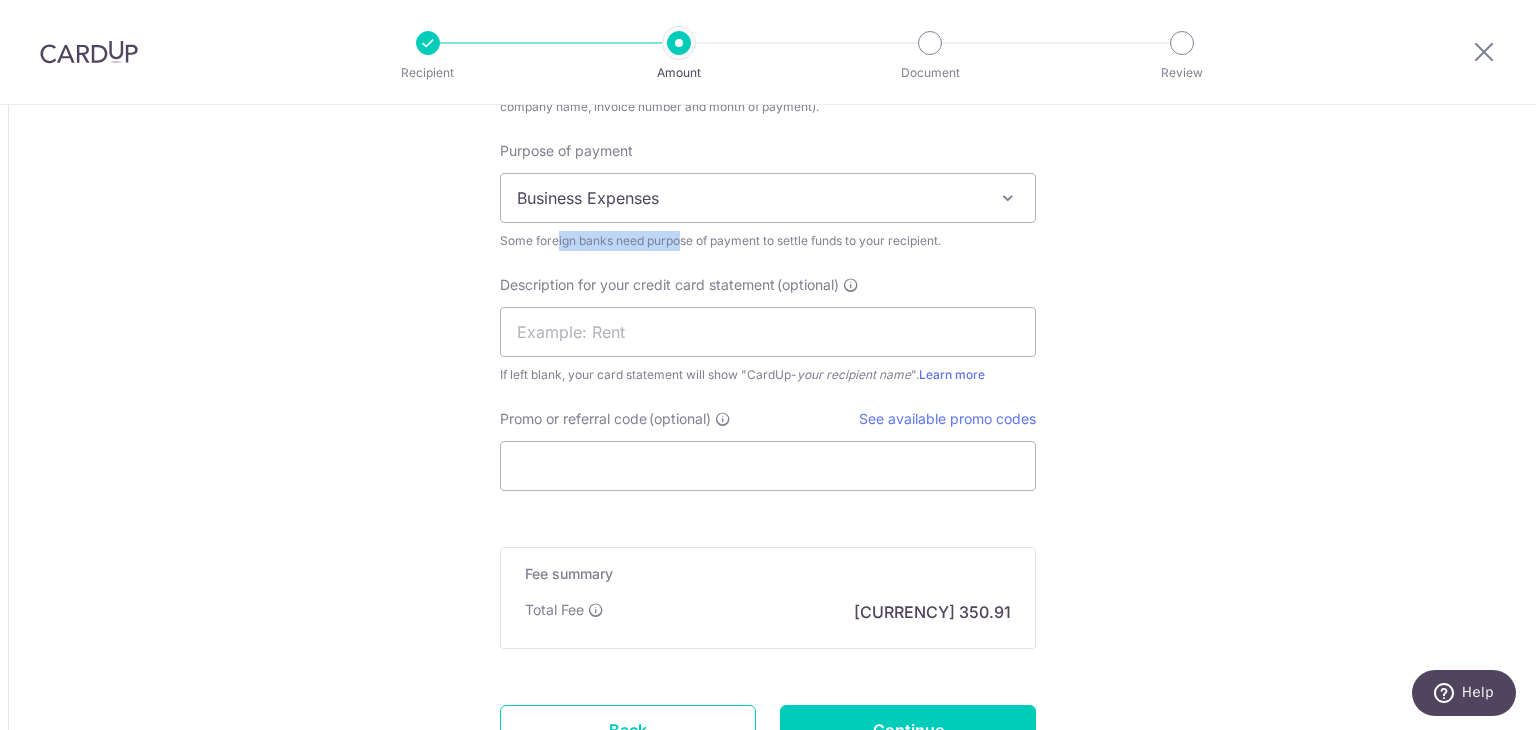 drag, startPoint x: 621, startPoint y: 226, endPoint x: 619, endPoint y: 197, distance: 29.068884 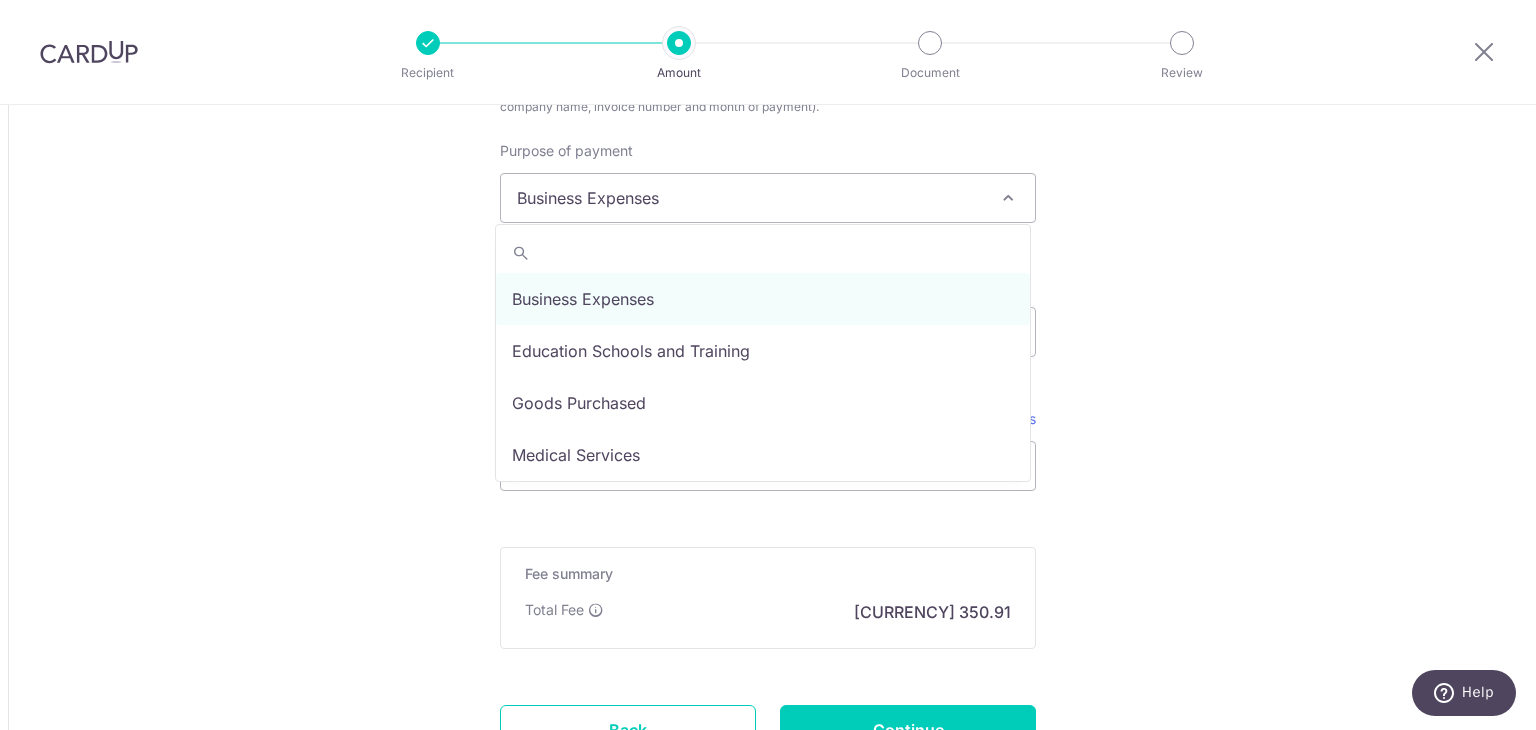 click on "Business Expenses" at bounding box center (768, 198) 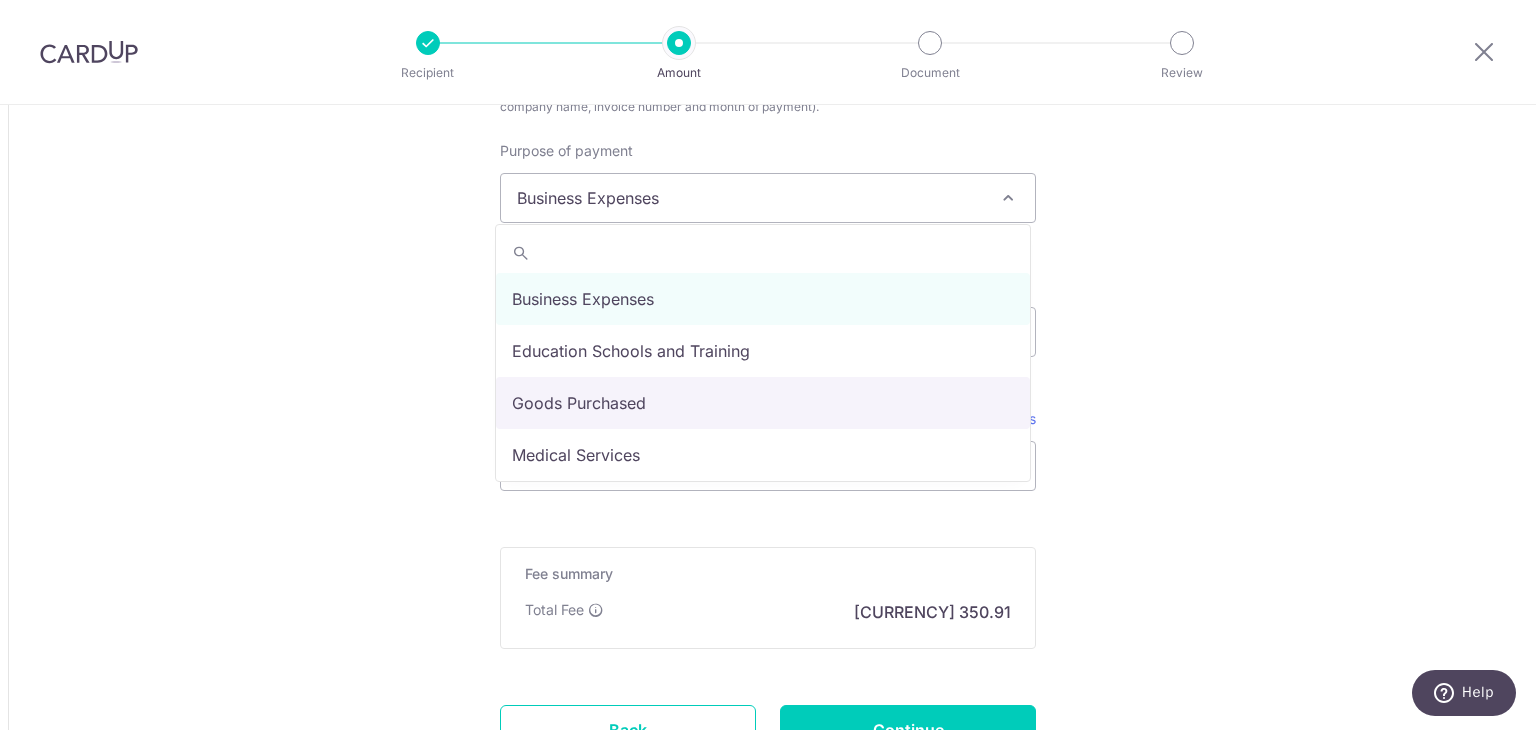 select on "Goods Purchased" 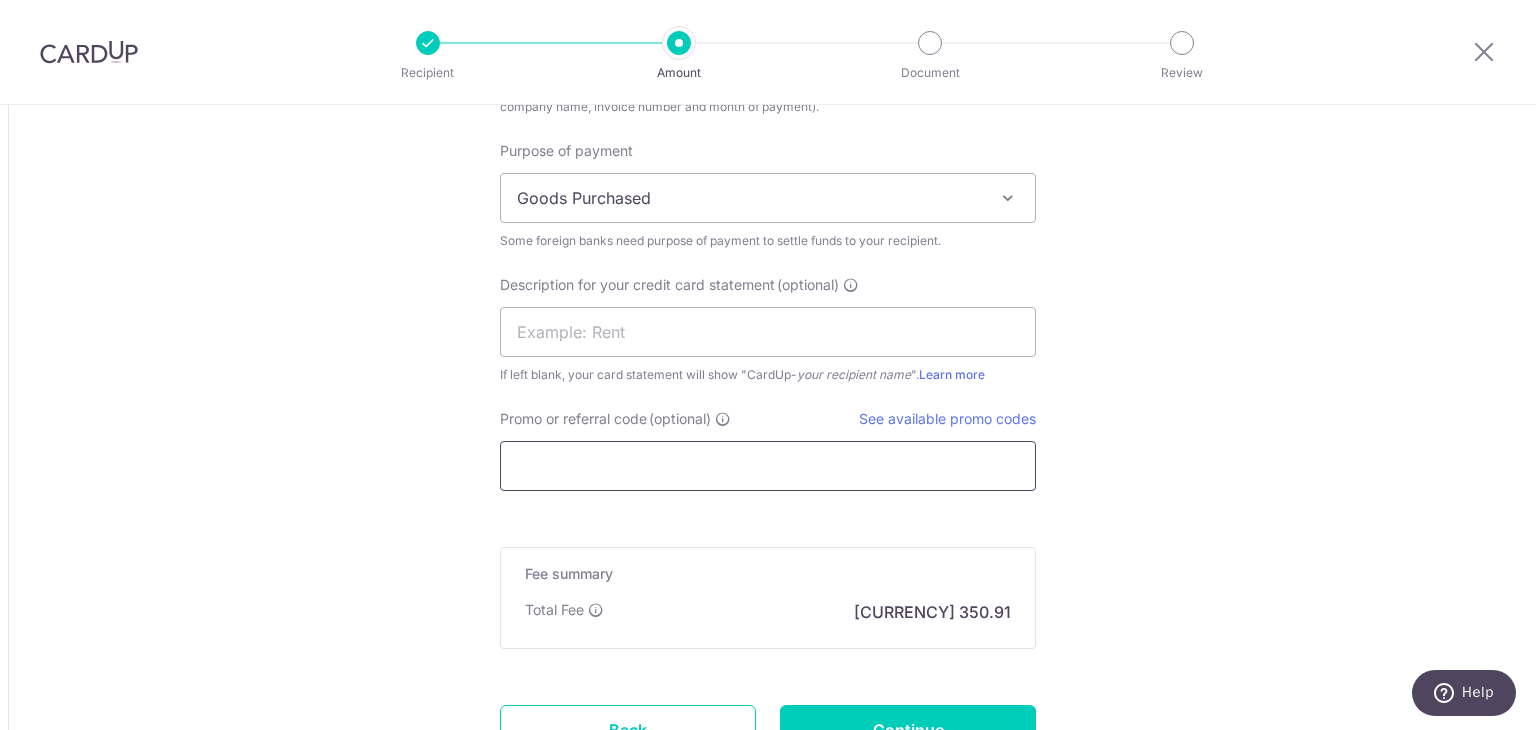 click on "Promo or referral code
(optional)" at bounding box center [768, 466] 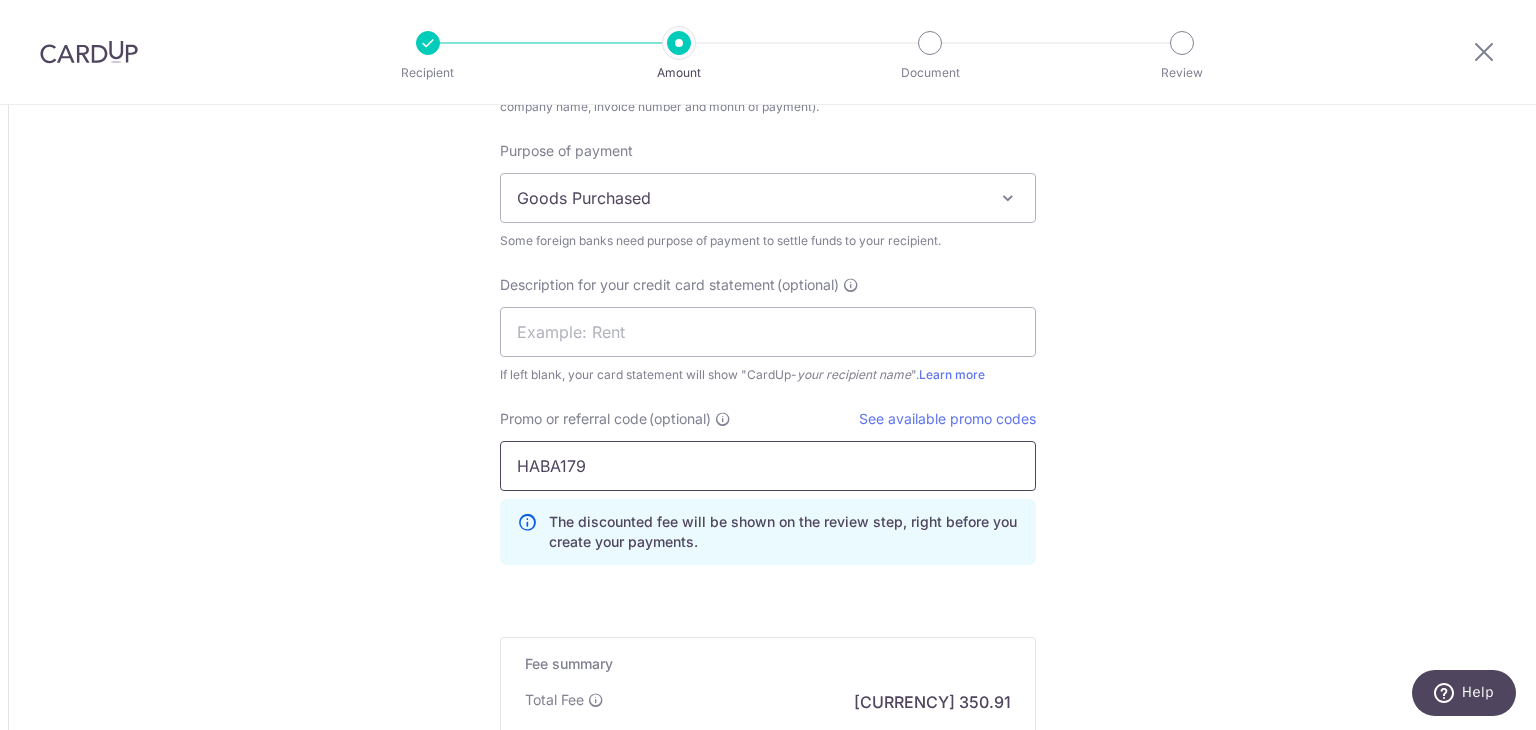 scroll, scrollTop: 2156, scrollLeft: 0, axis: vertical 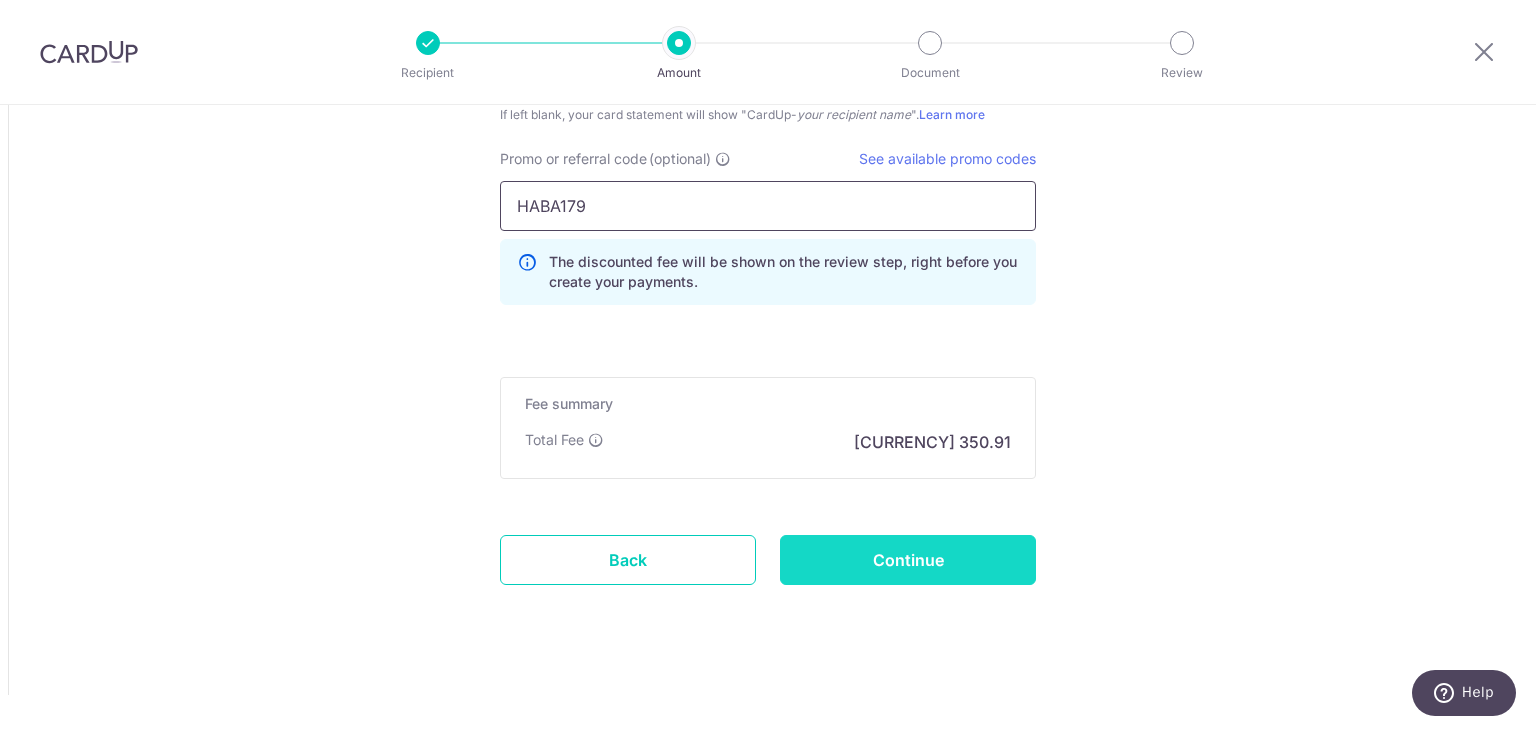 type on "HABA179" 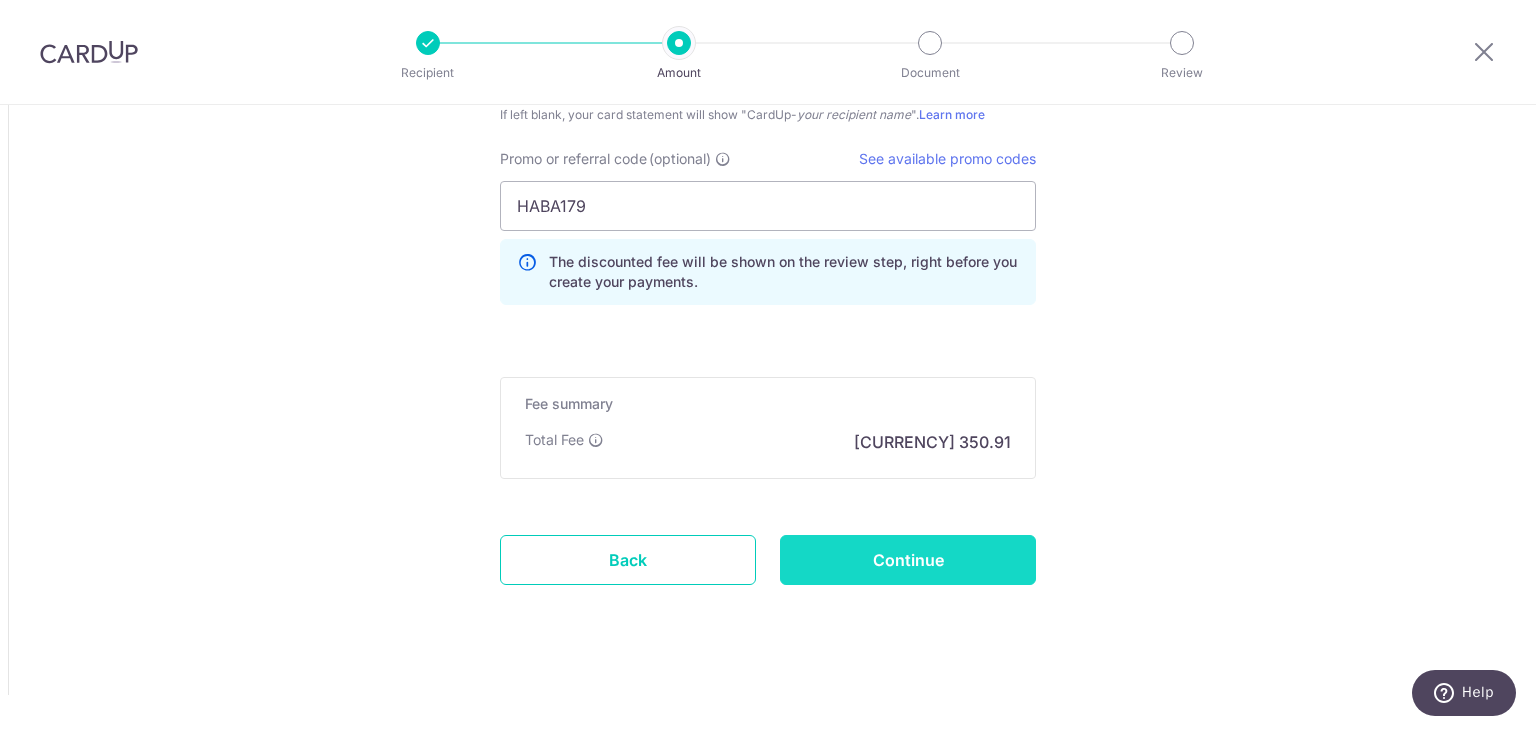click on "Continue" at bounding box center (908, 560) 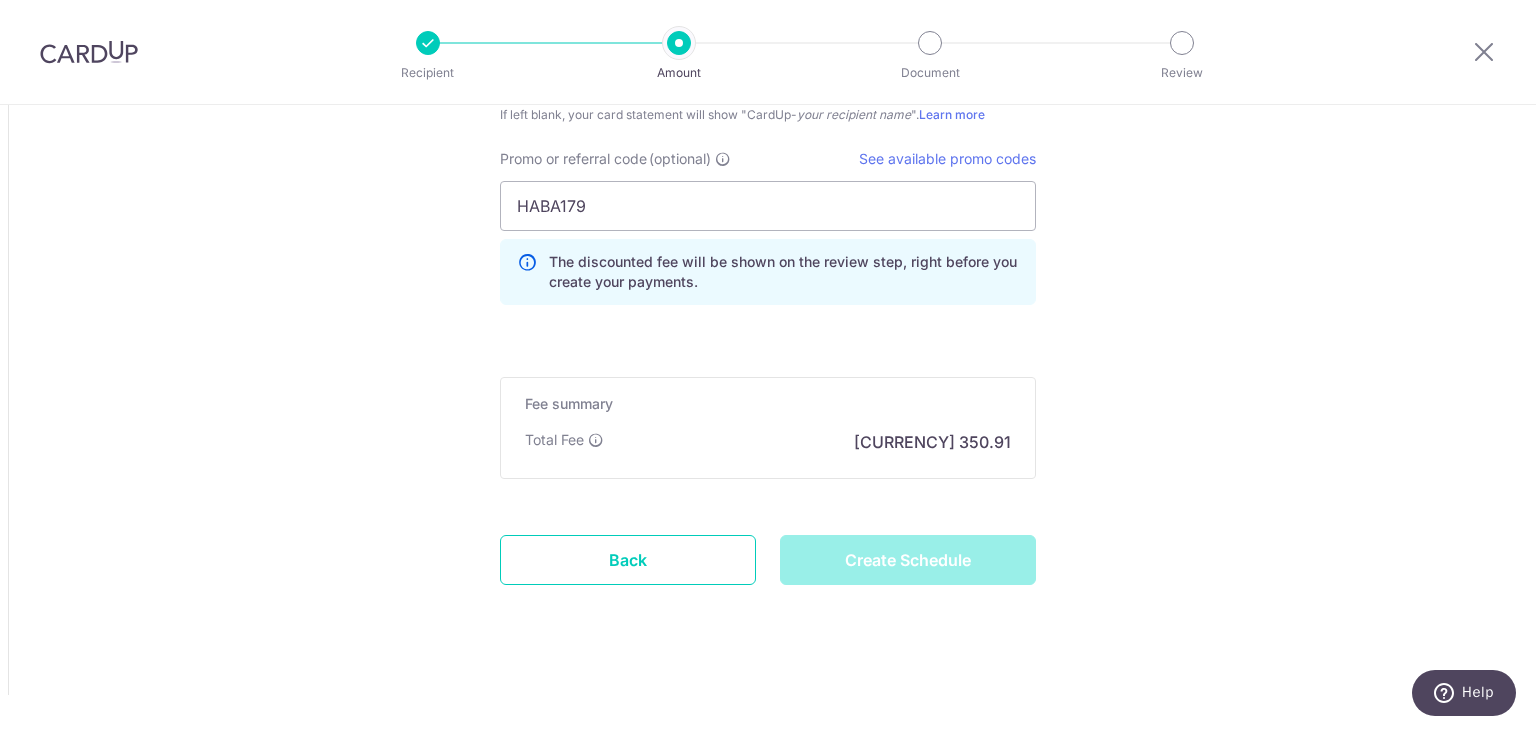 type on "Create Schedule" 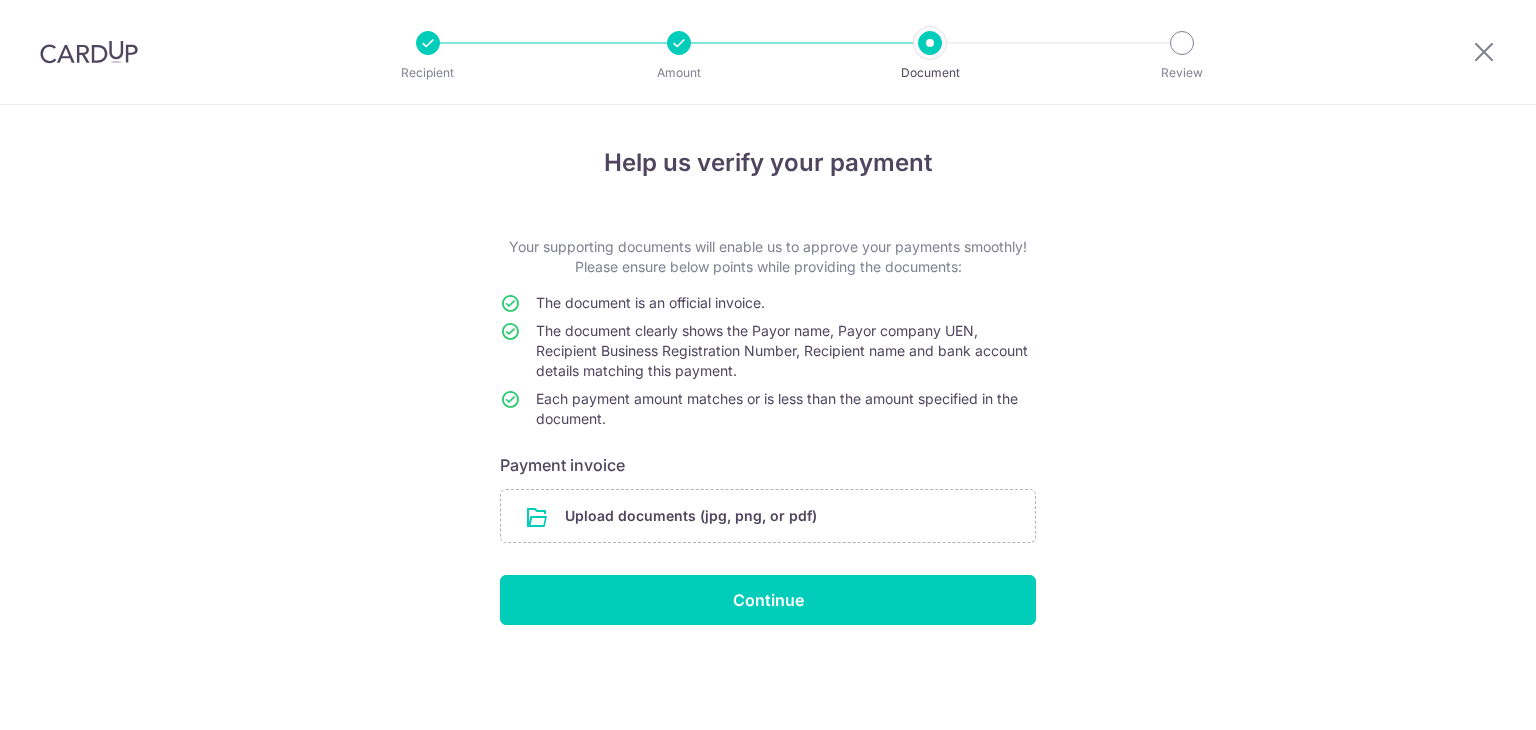 scroll, scrollTop: 0, scrollLeft: 0, axis: both 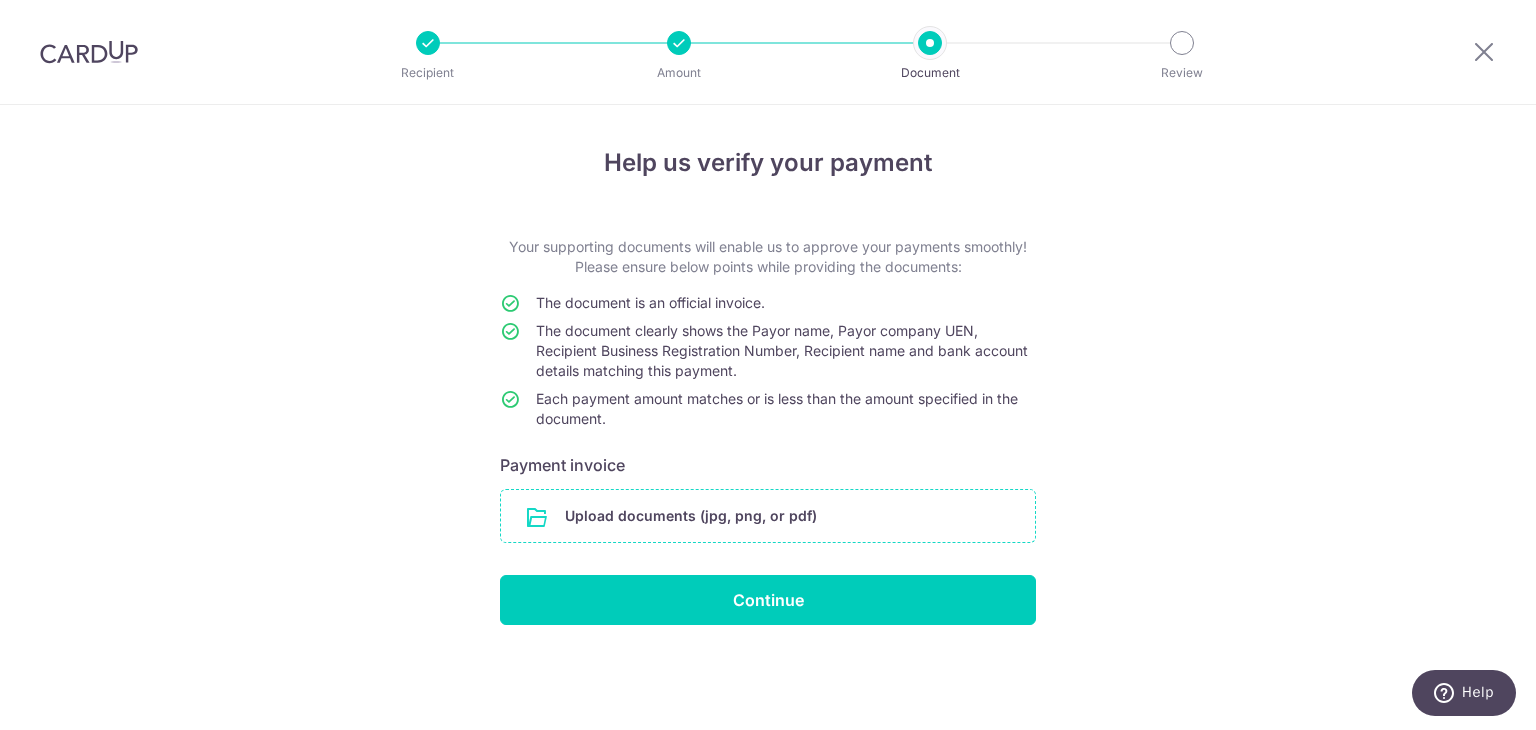 click at bounding box center [768, 516] 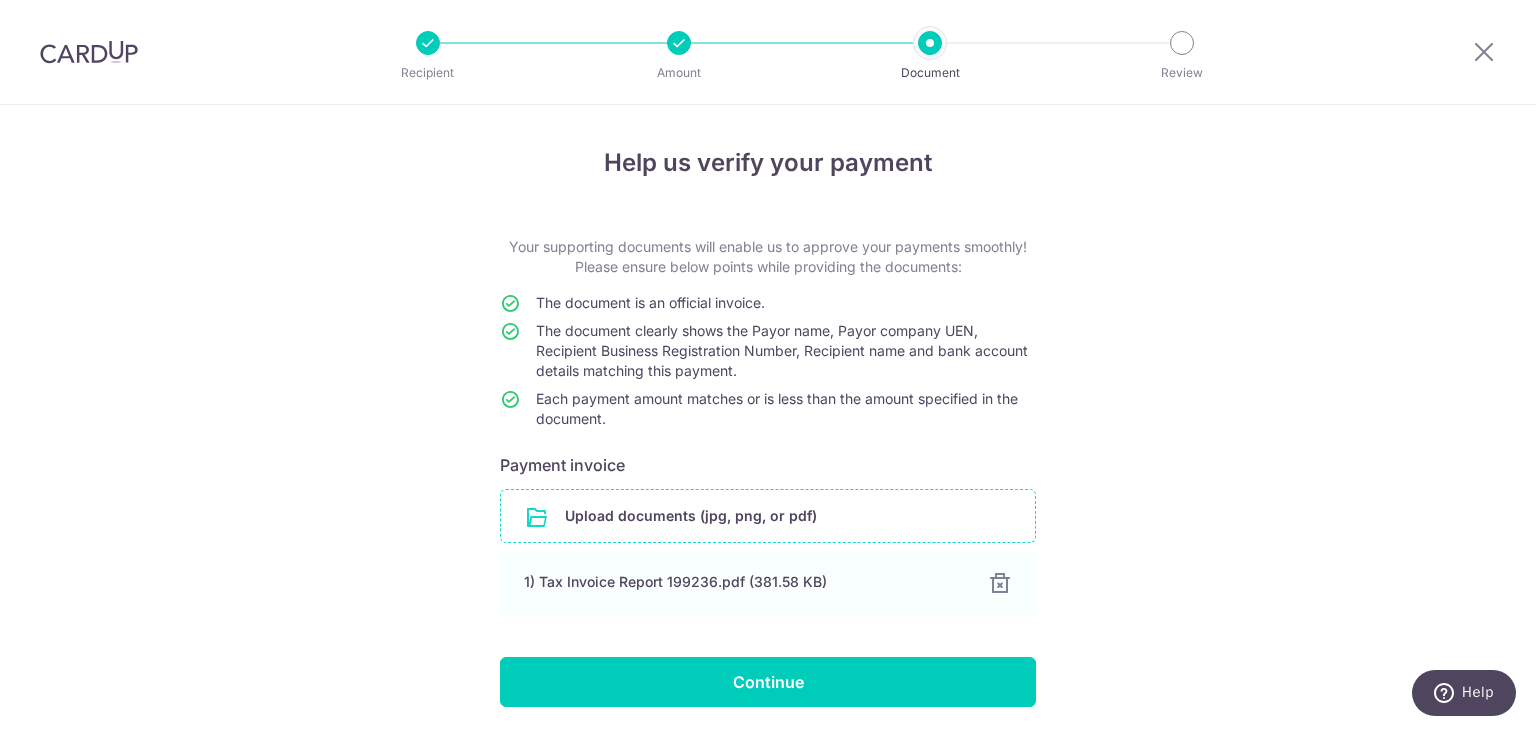 scroll, scrollTop: 70, scrollLeft: 0, axis: vertical 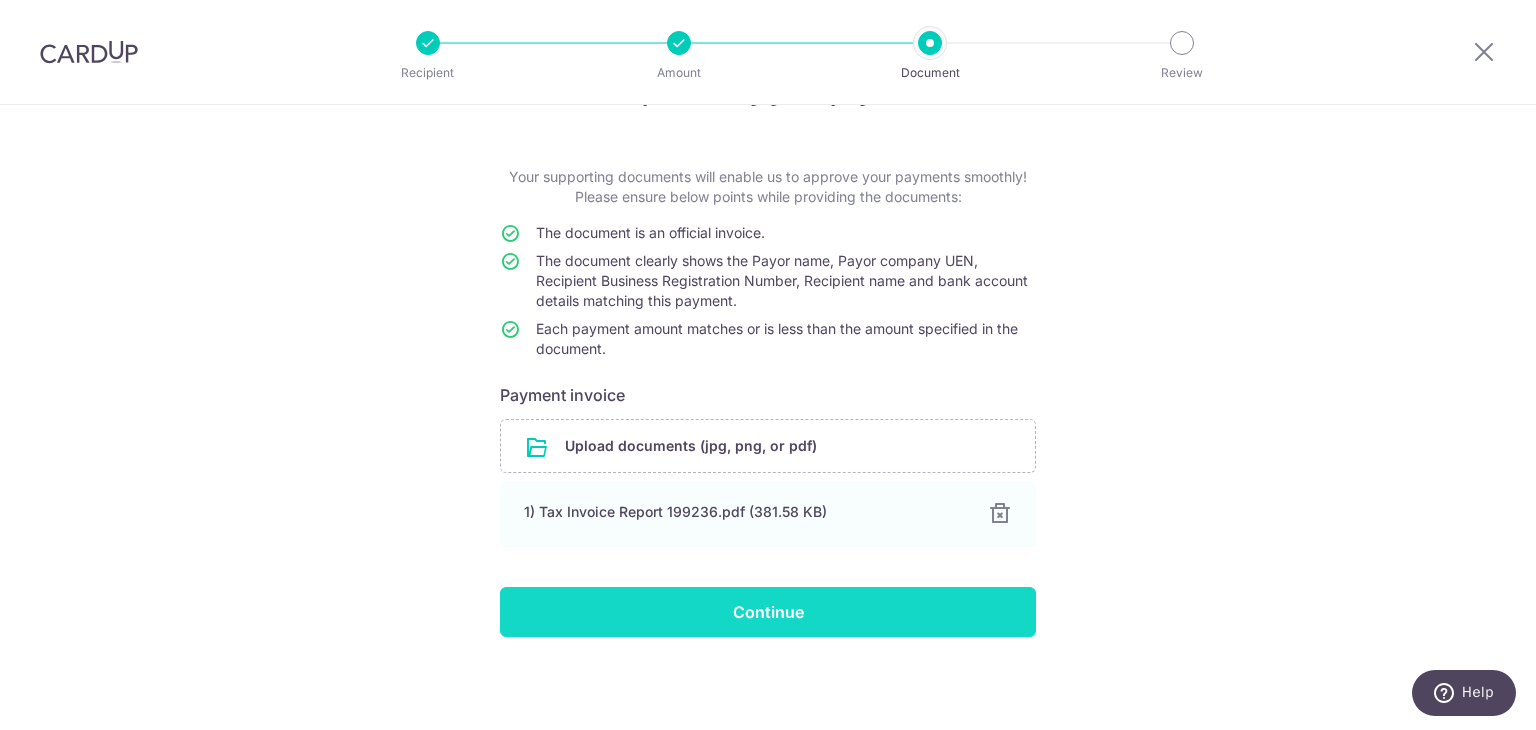 click on "Continue" at bounding box center [768, 612] 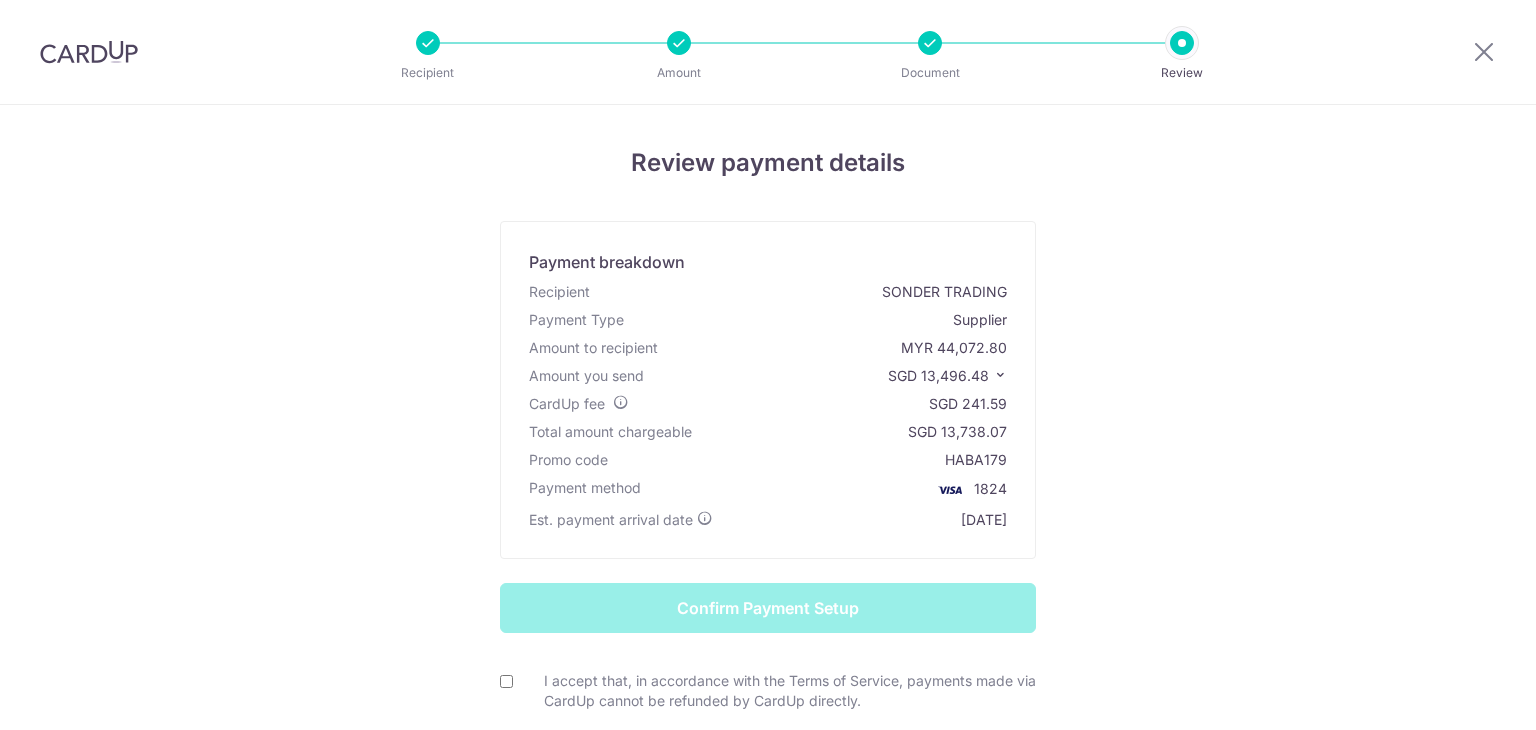 scroll, scrollTop: 0, scrollLeft: 0, axis: both 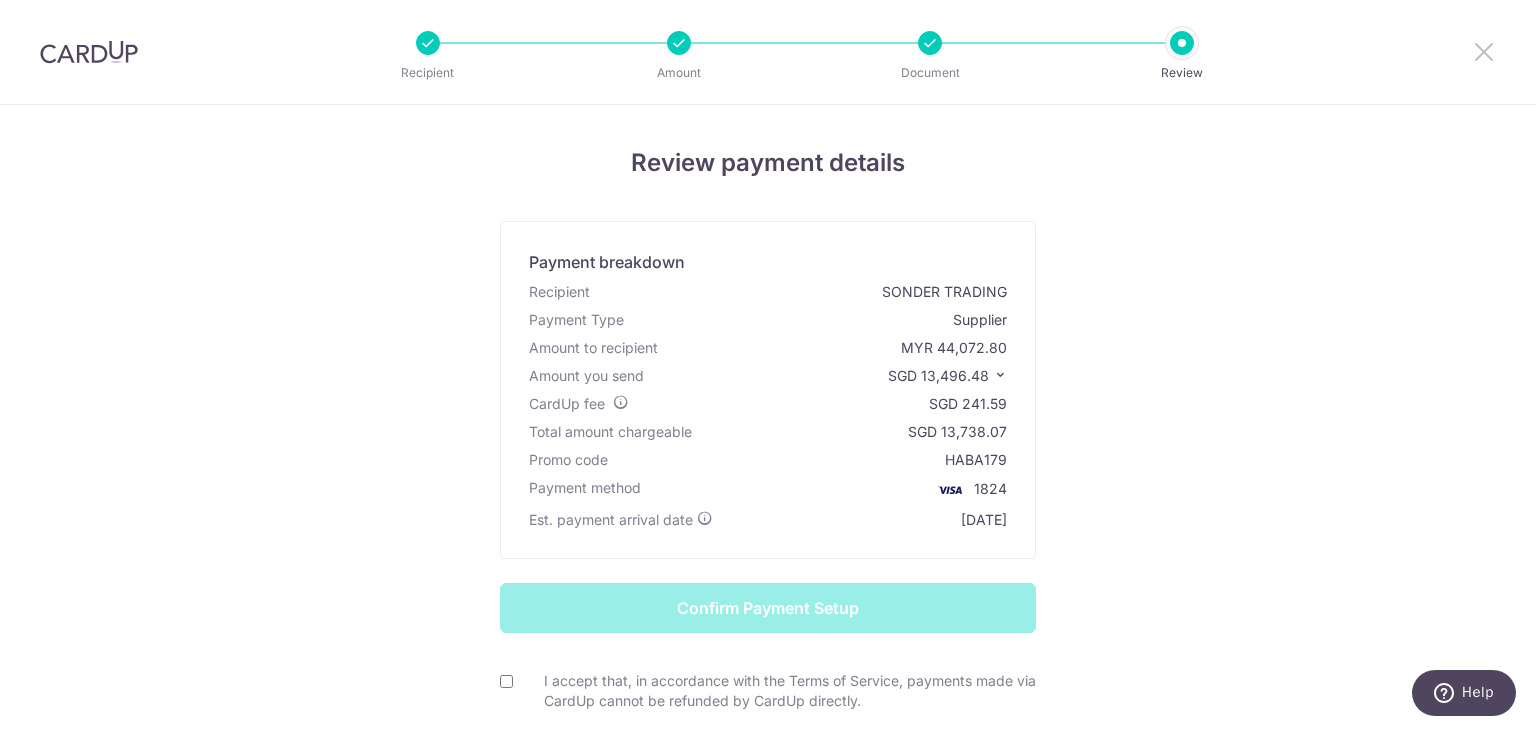click at bounding box center [1484, 51] 